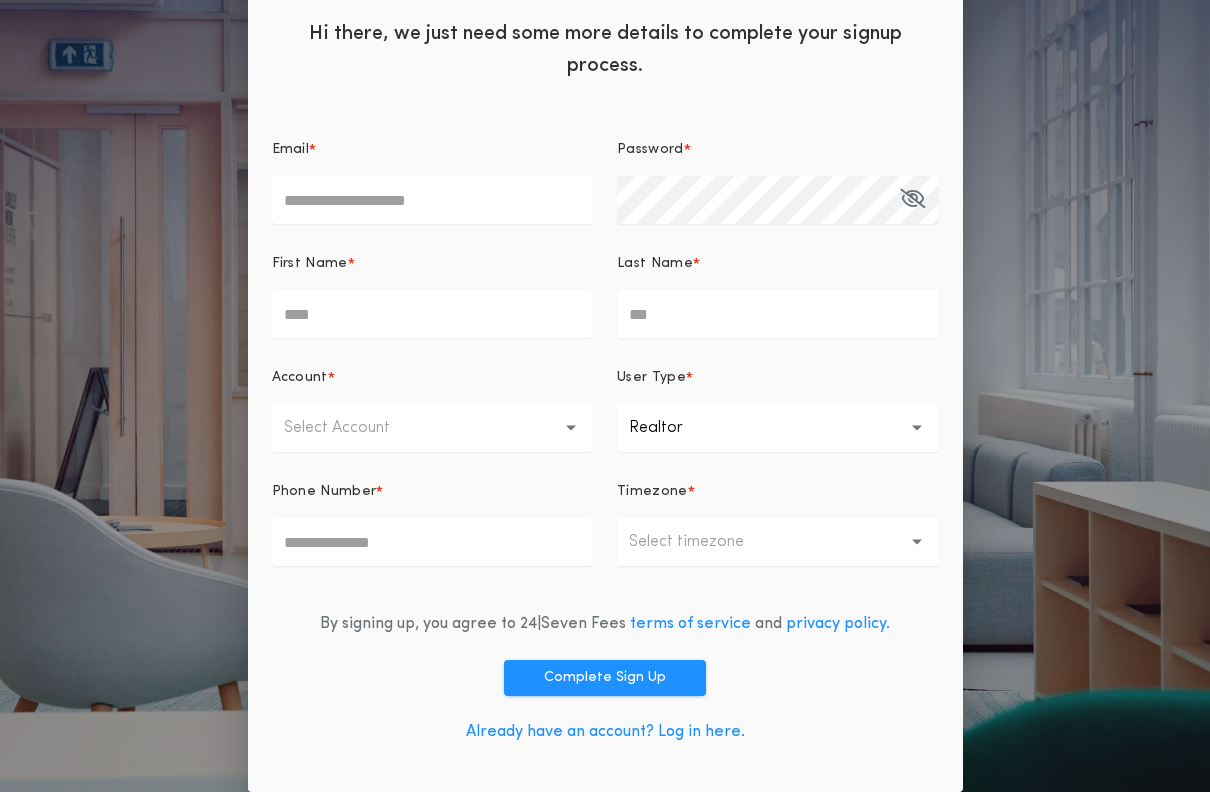 scroll, scrollTop: 86, scrollLeft: 0, axis: vertical 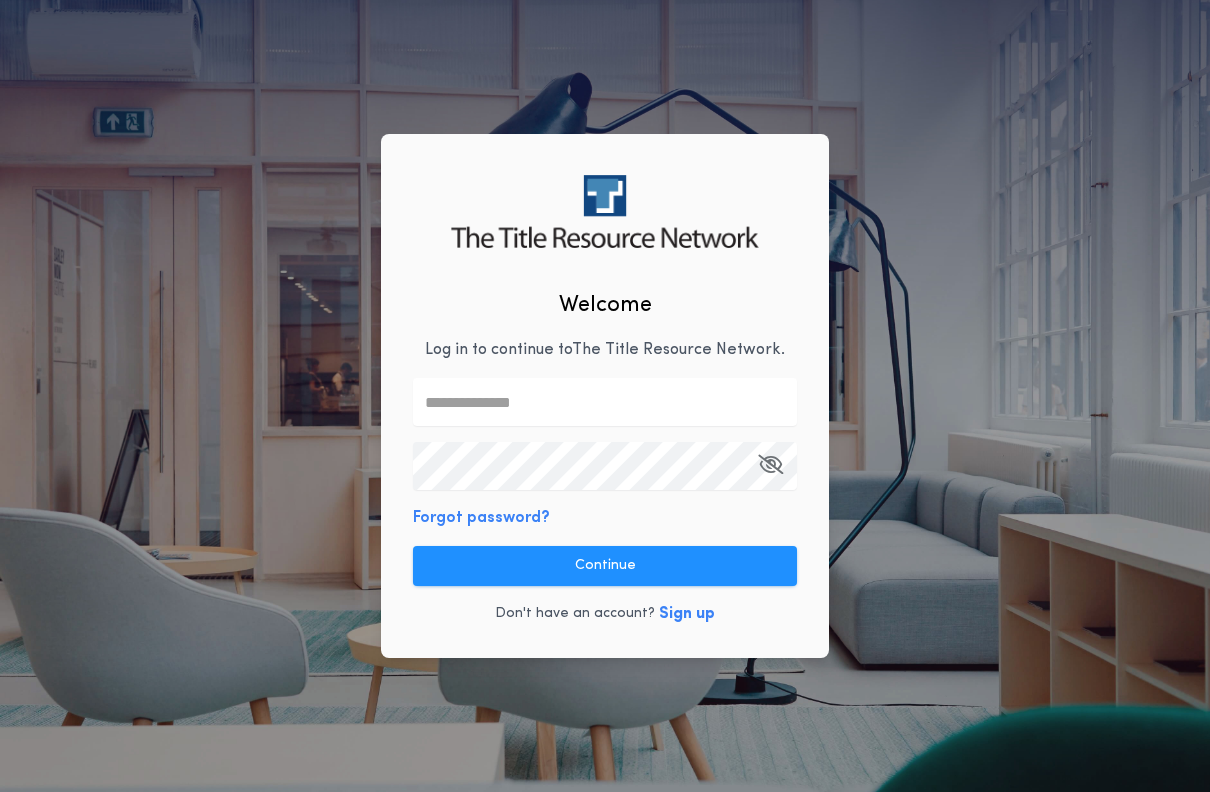 type on "**********" 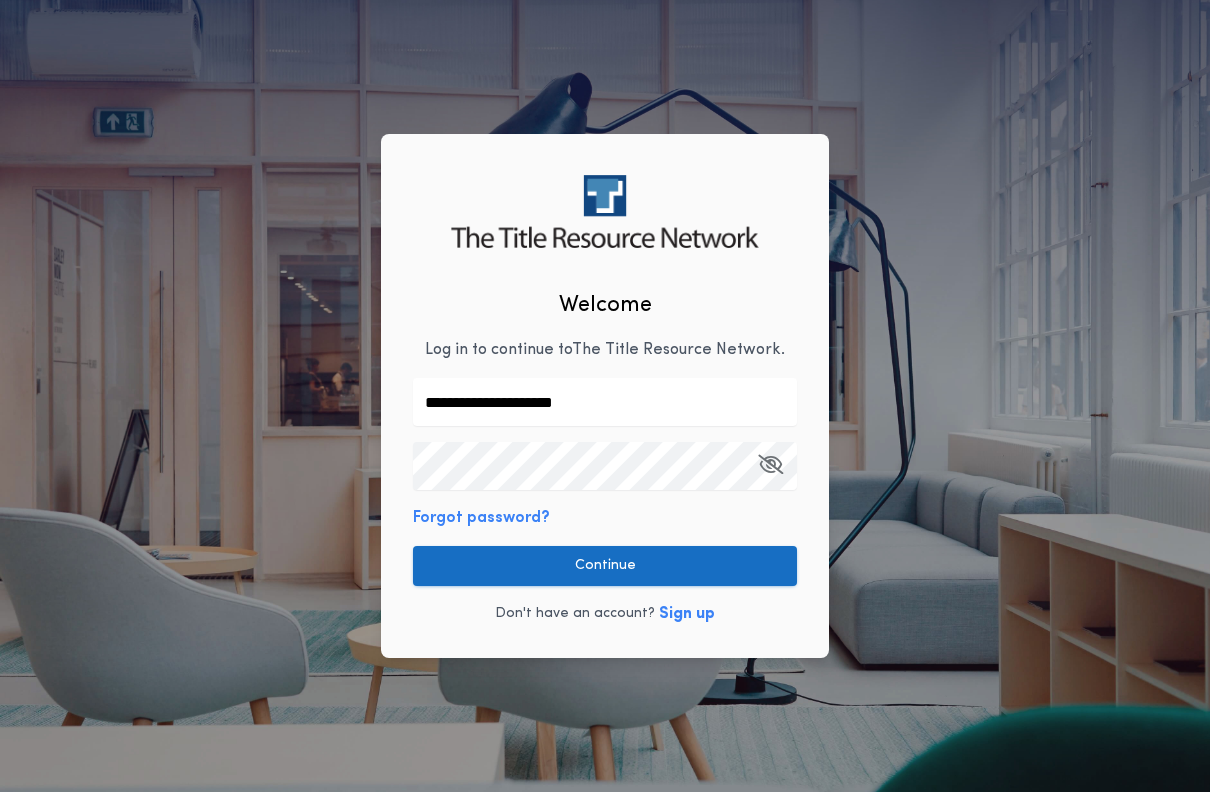 click on "Continue" at bounding box center (605, 566) 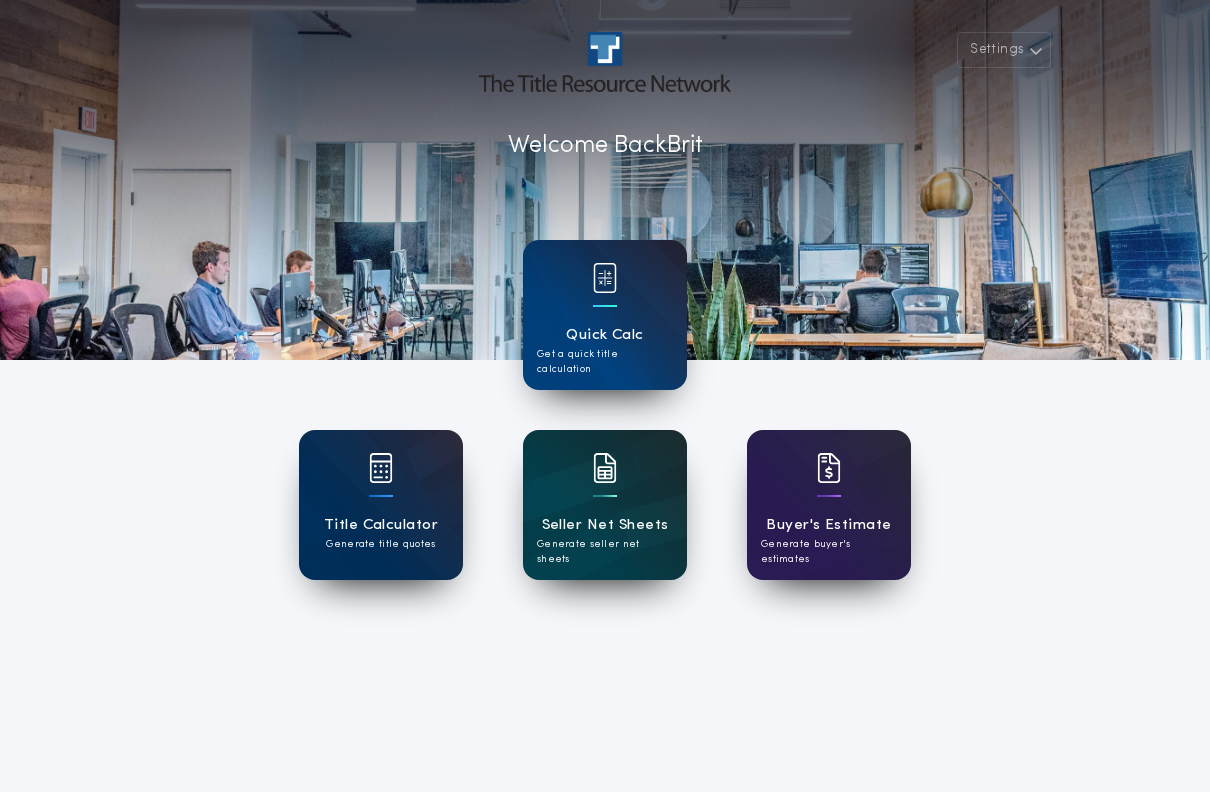 click on "Seller Net Sheets" at bounding box center (605, 525) 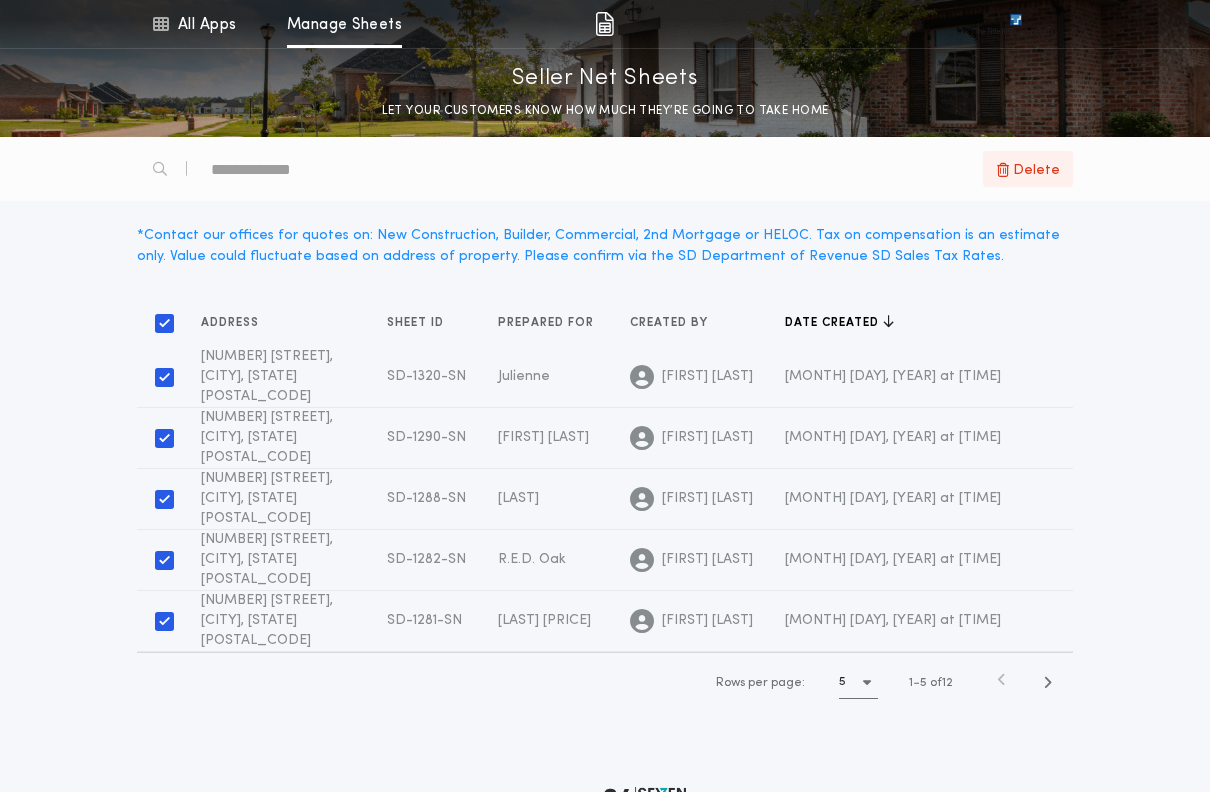 click on "Delete" at bounding box center [1036, 169] 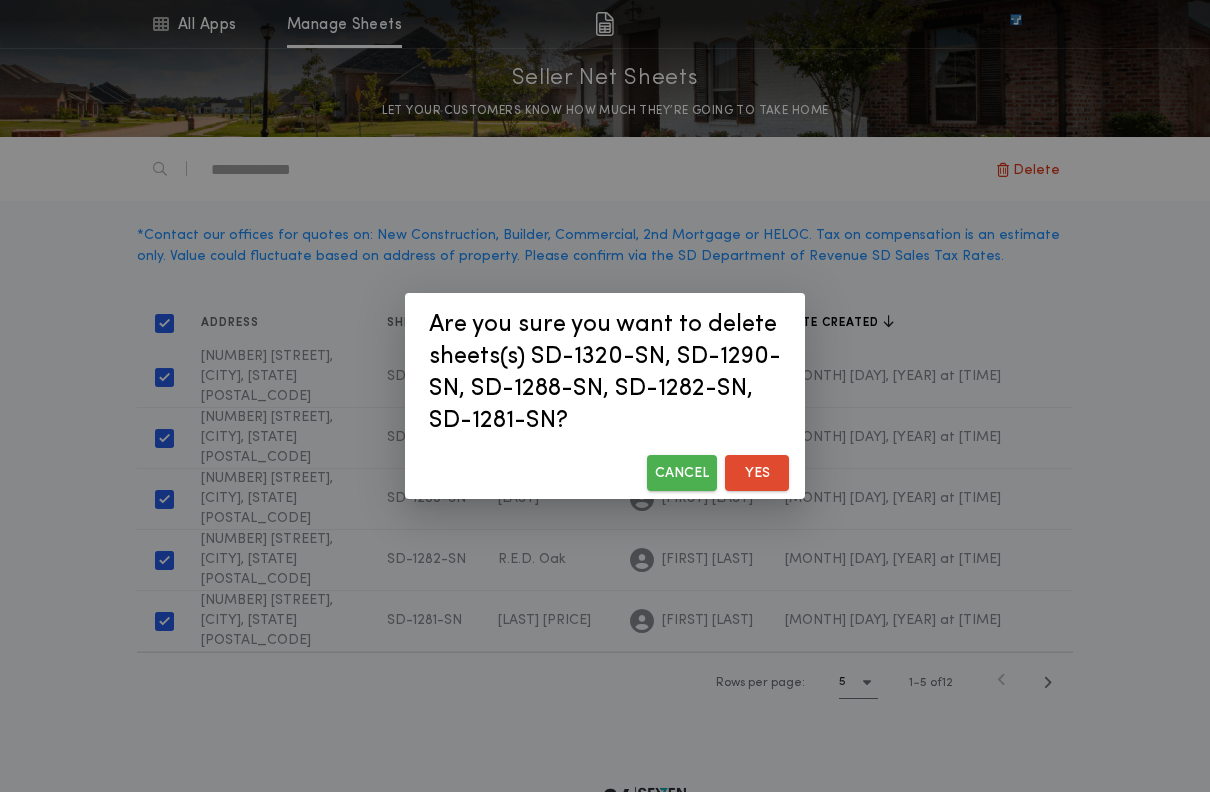 click on "Yes" at bounding box center (757, 473) 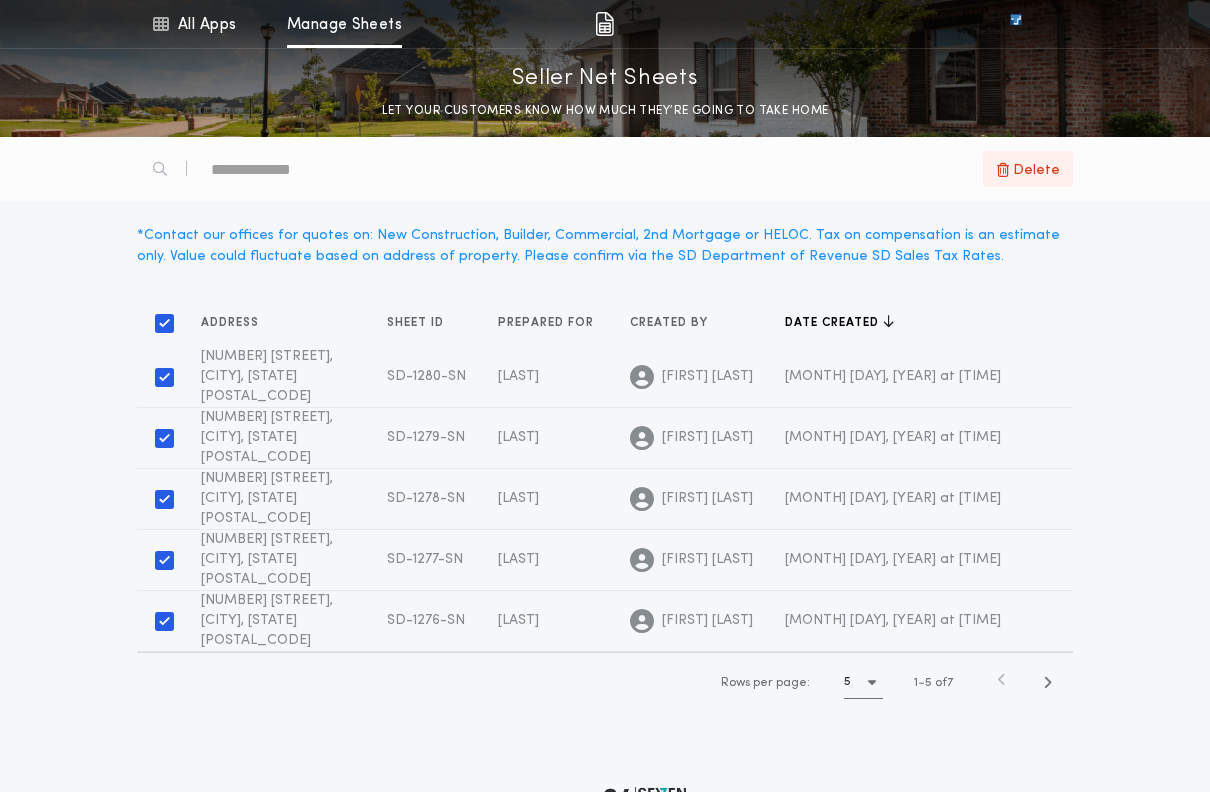 click on "Delete" at bounding box center (1036, 169) 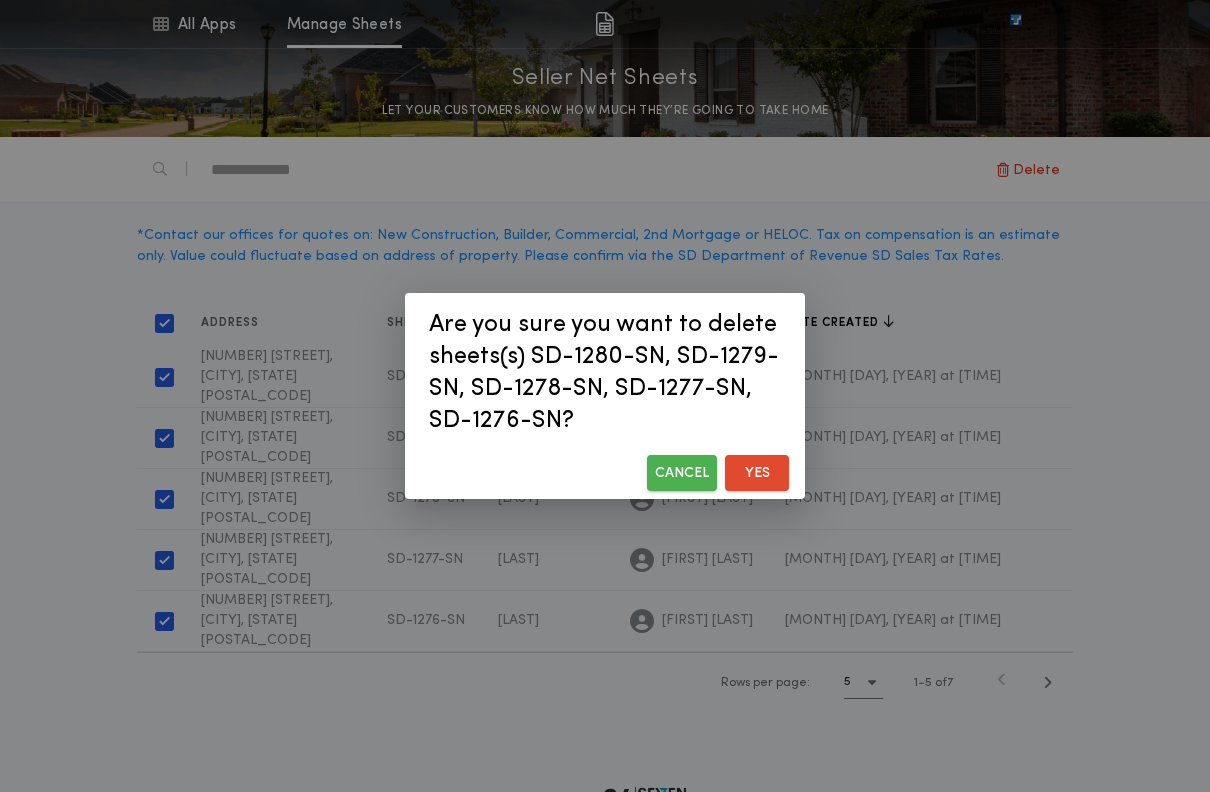 click on "Yes" at bounding box center (757, 473) 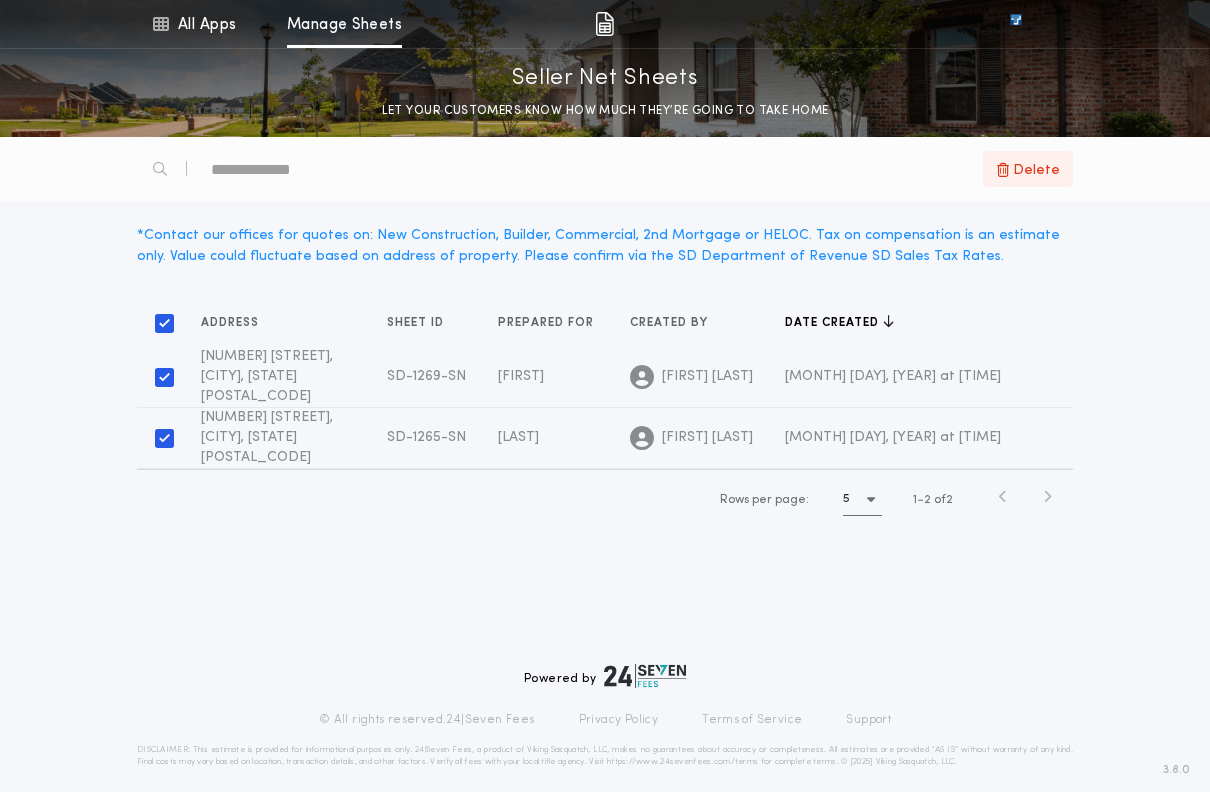click on "Delete" at bounding box center (1036, 169) 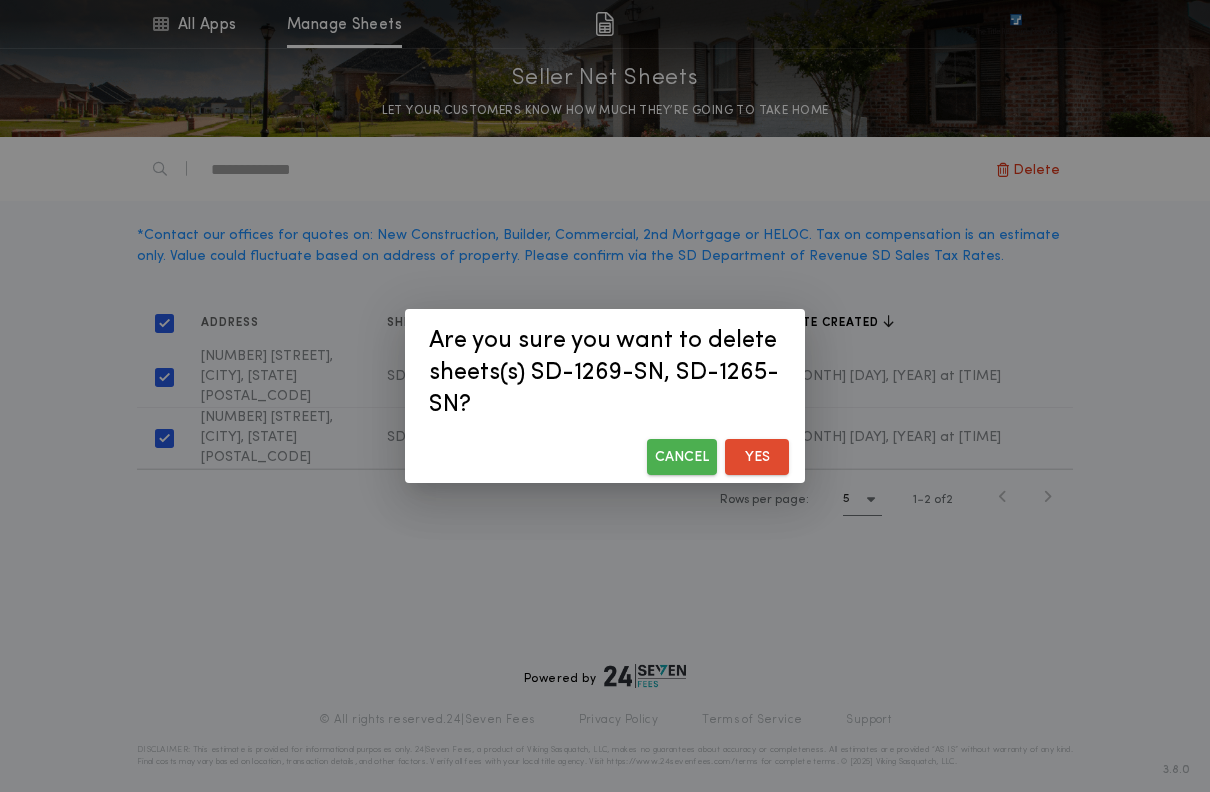 click on "Yes" at bounding box center (757, 457) 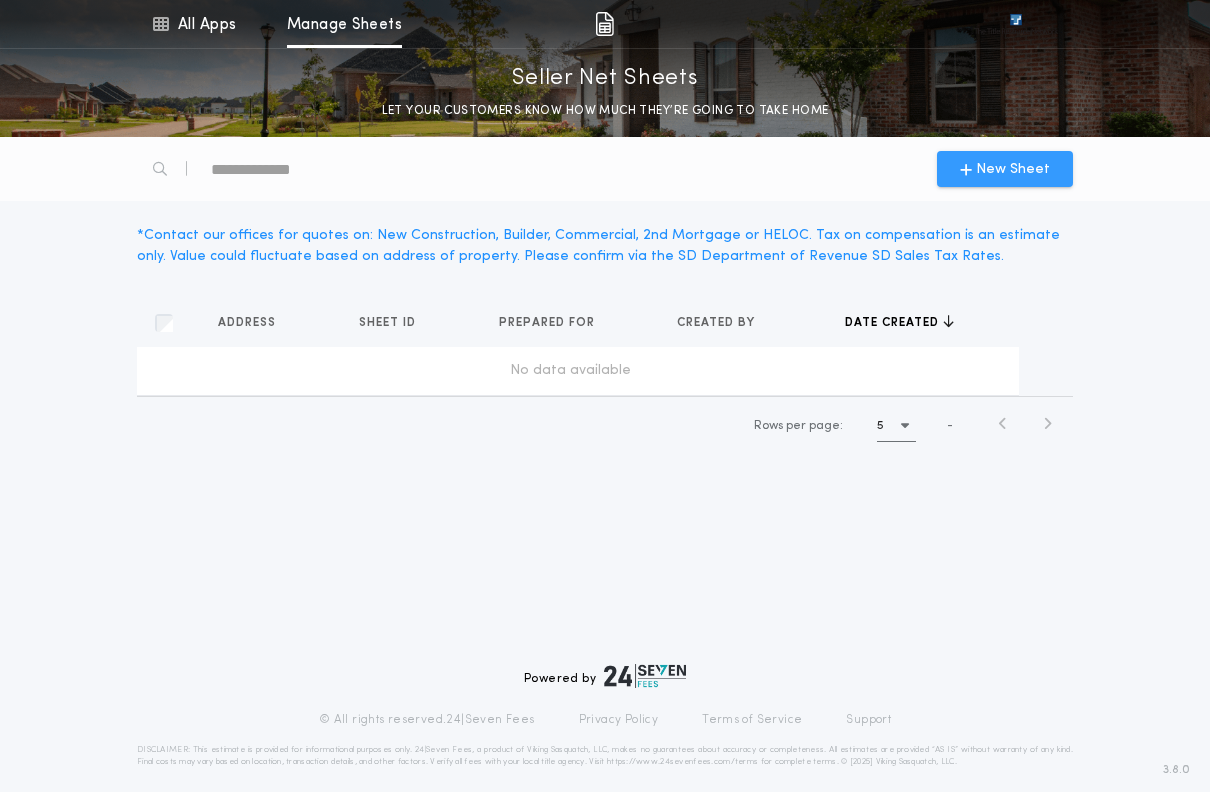 click on "New Sheet" at bounding box center (1013, 169) 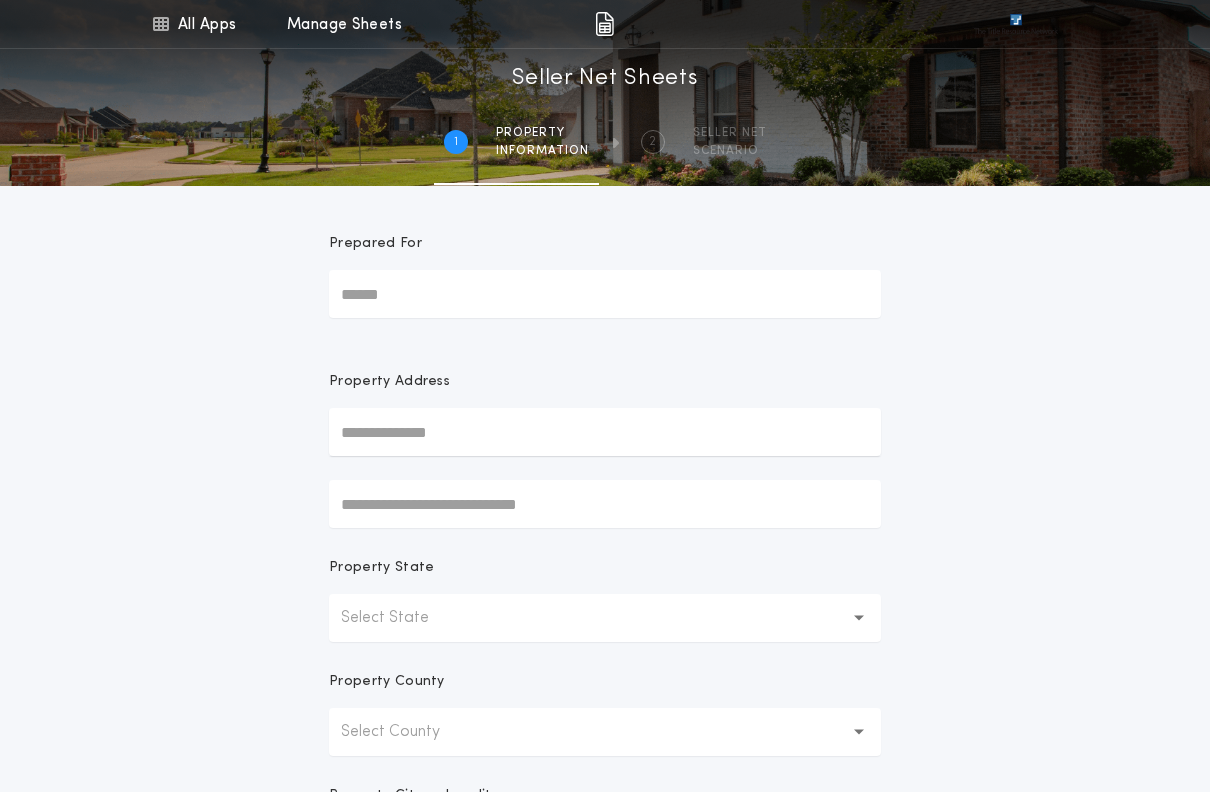 click on "Prepared For" at bounding box center [605, 294] 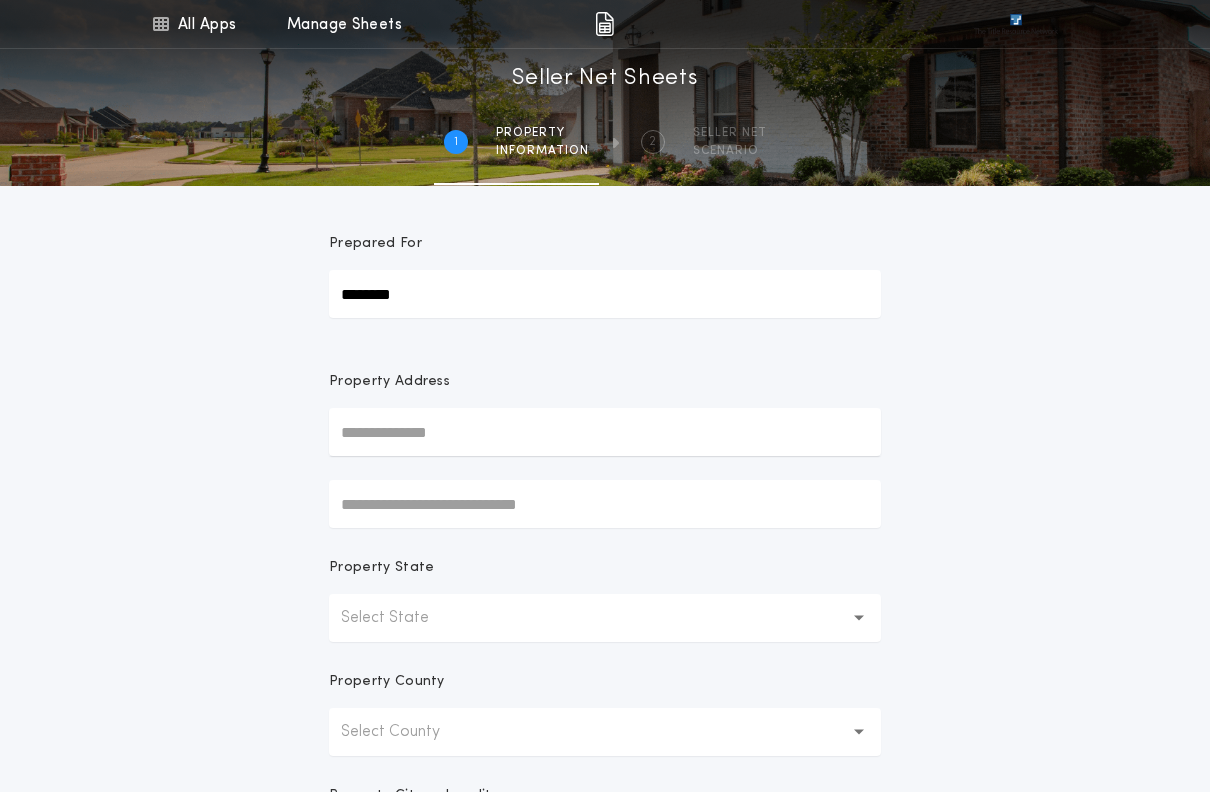type on "********" 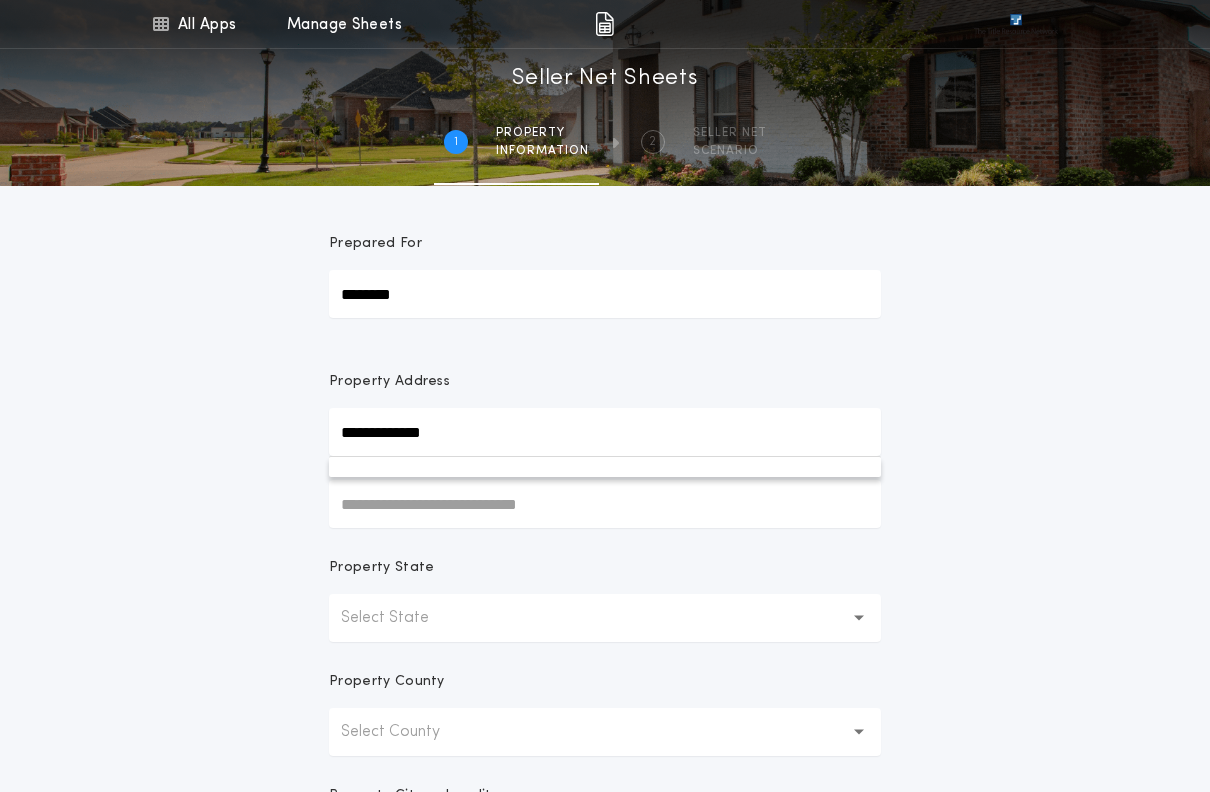 click on "**********" at bounding box center (605, 432) 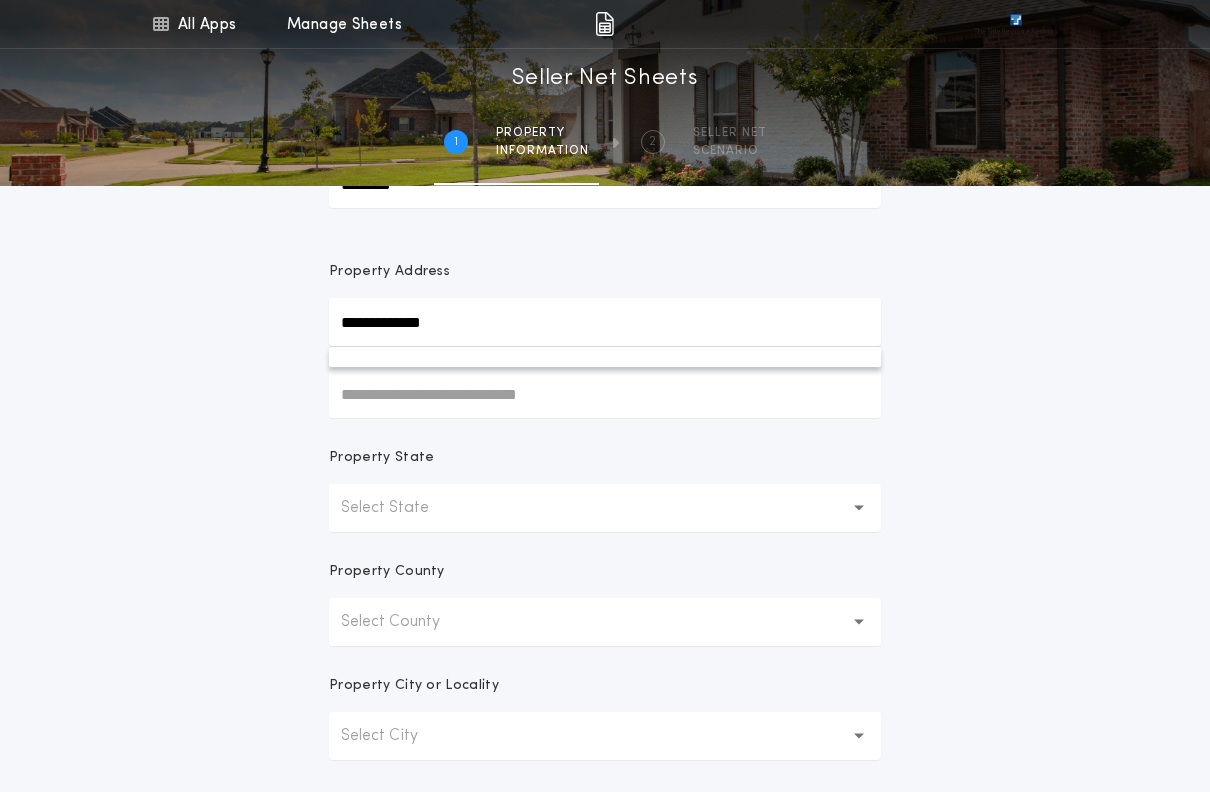 scroll, scrollTop: 134, scrollLeft: 0, axis: vertical 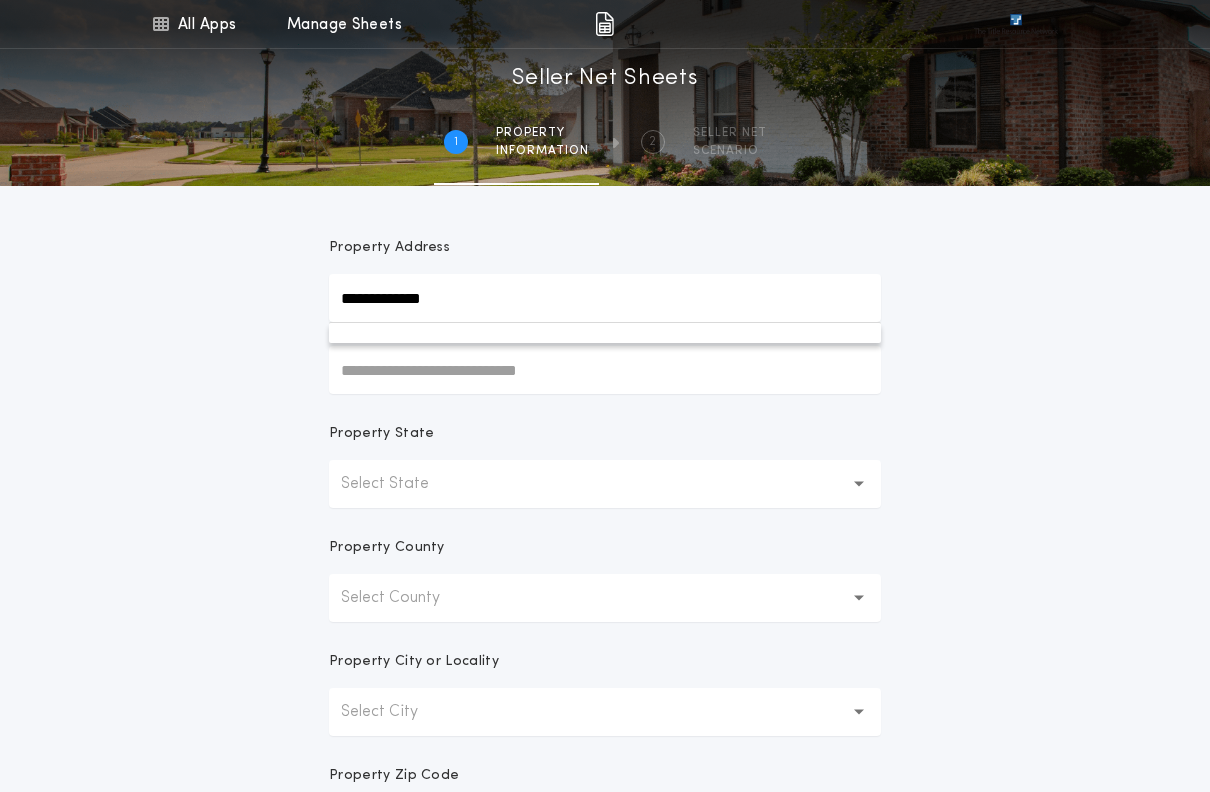 click on "**********" at bounding box center (605, 298) 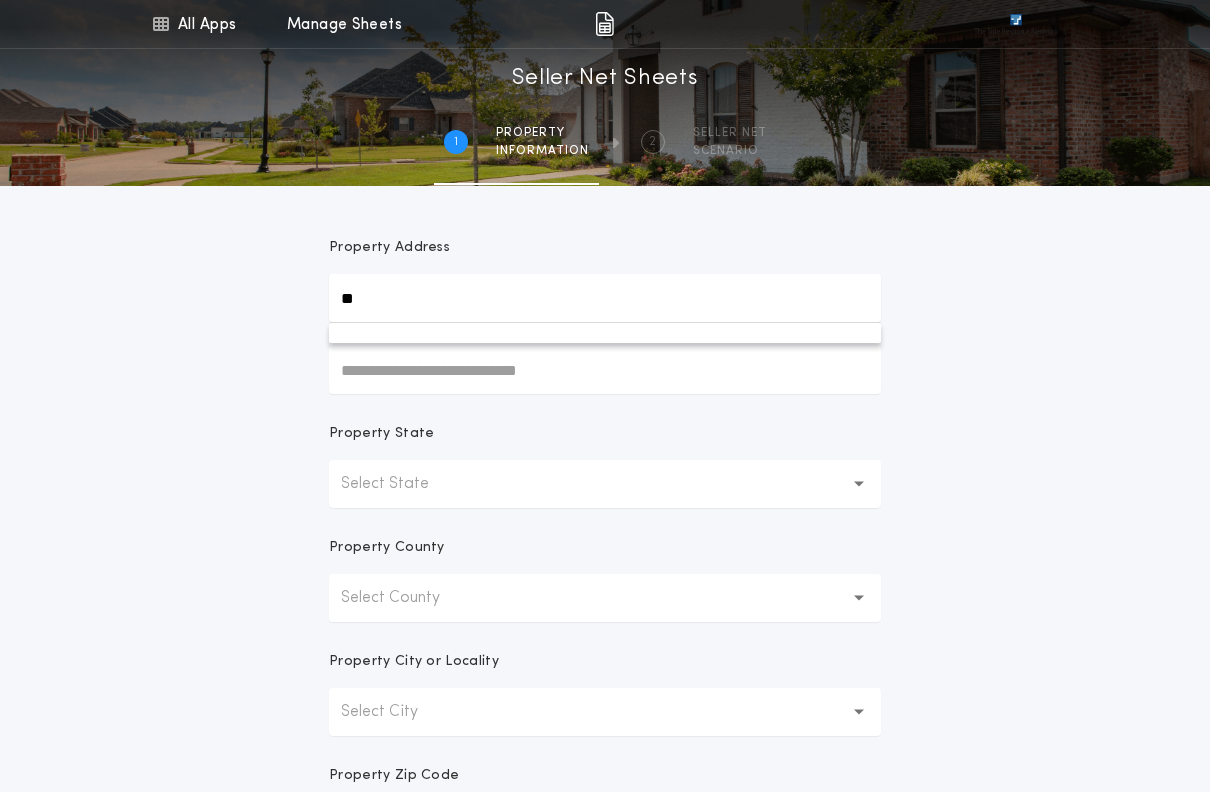 type on "*" 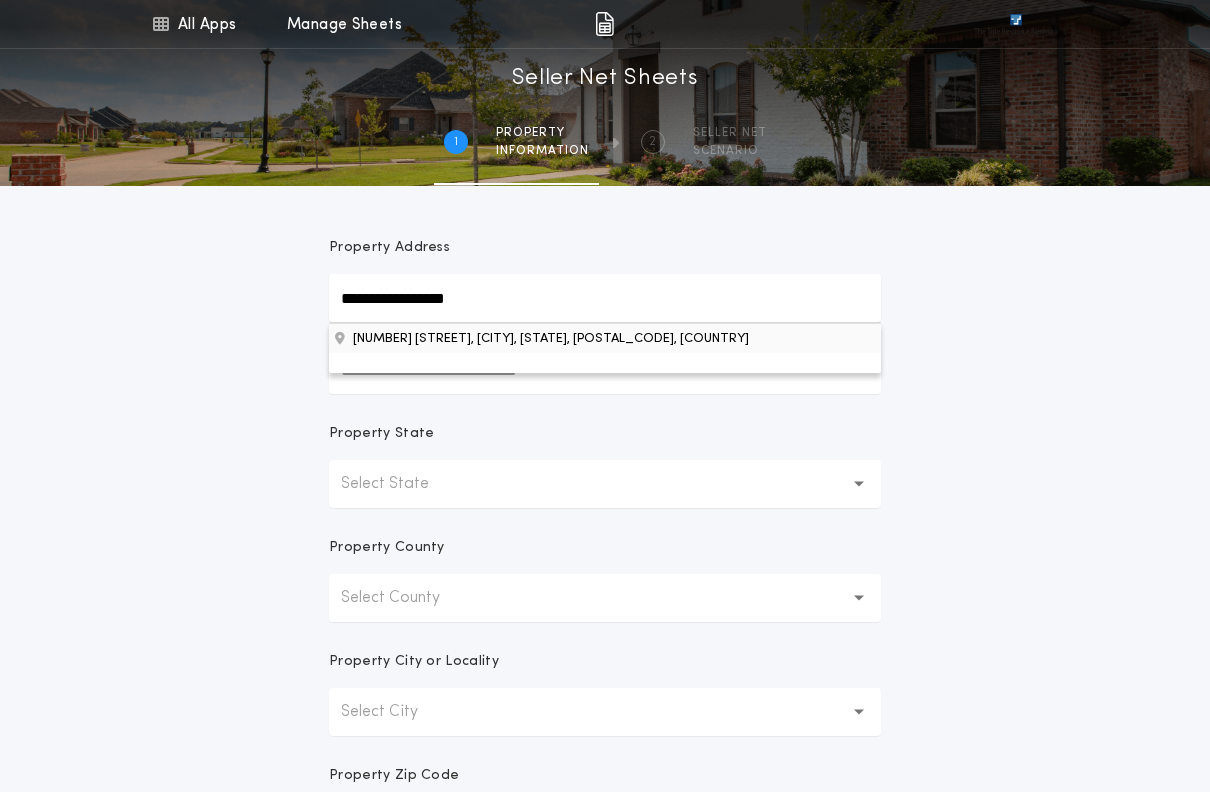 click on "[NUMBER] [STREET], [CITY], [STATE], [POSTAL_CODE], [COUNTRY]" at bounding box center (605, 338) 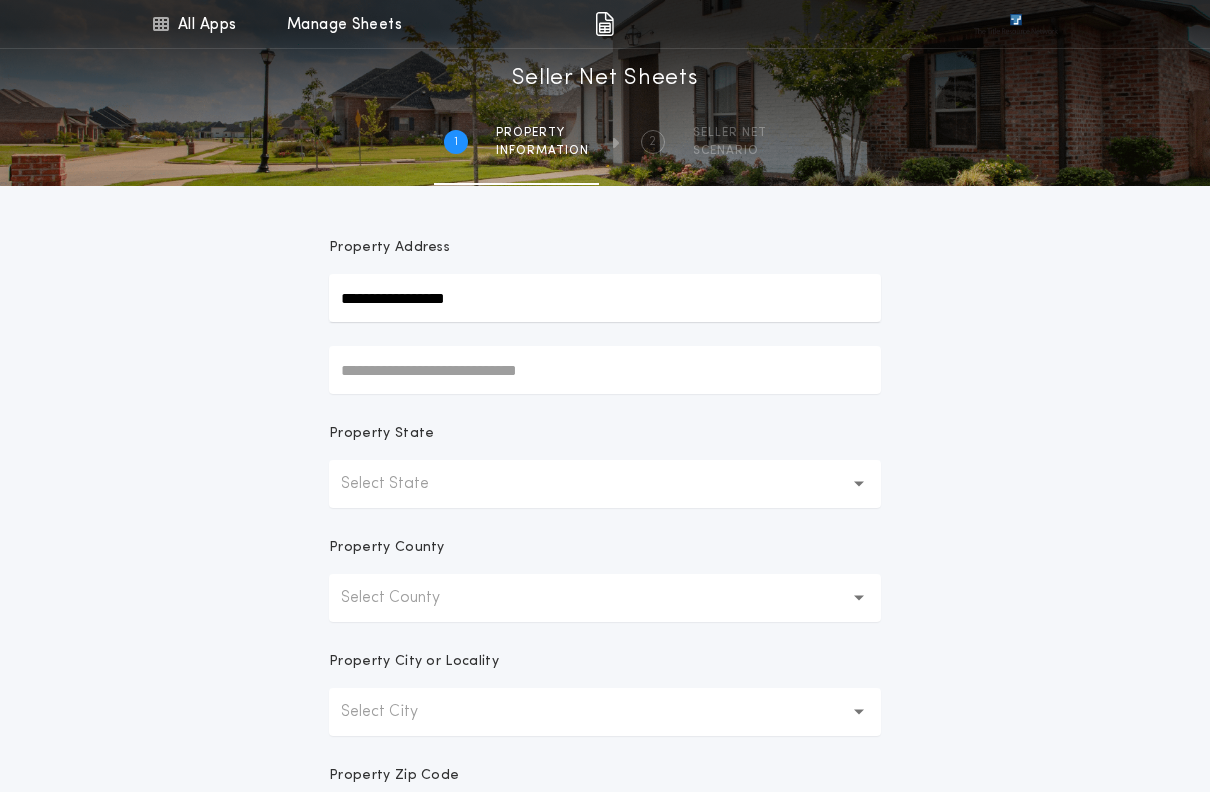 type on "**********" 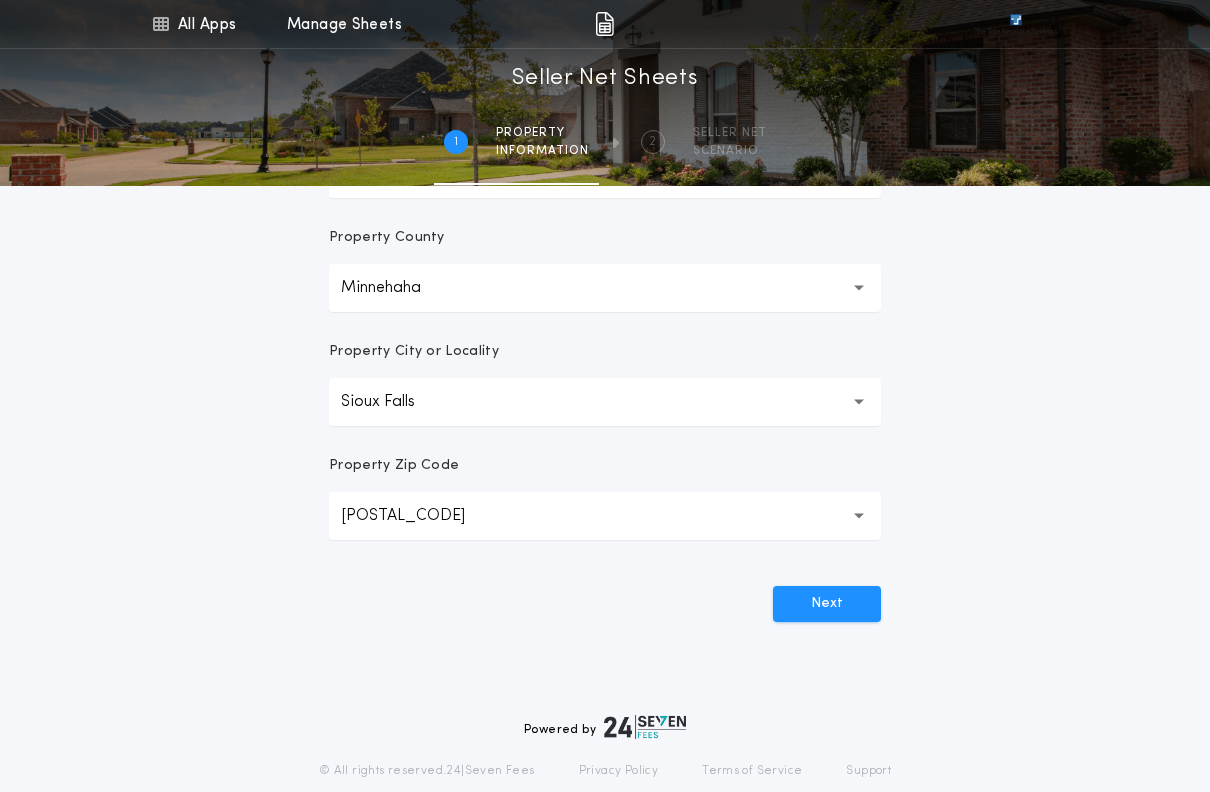 scroll, scrollTop: 450, scrollLeft: 0, axis: vertical 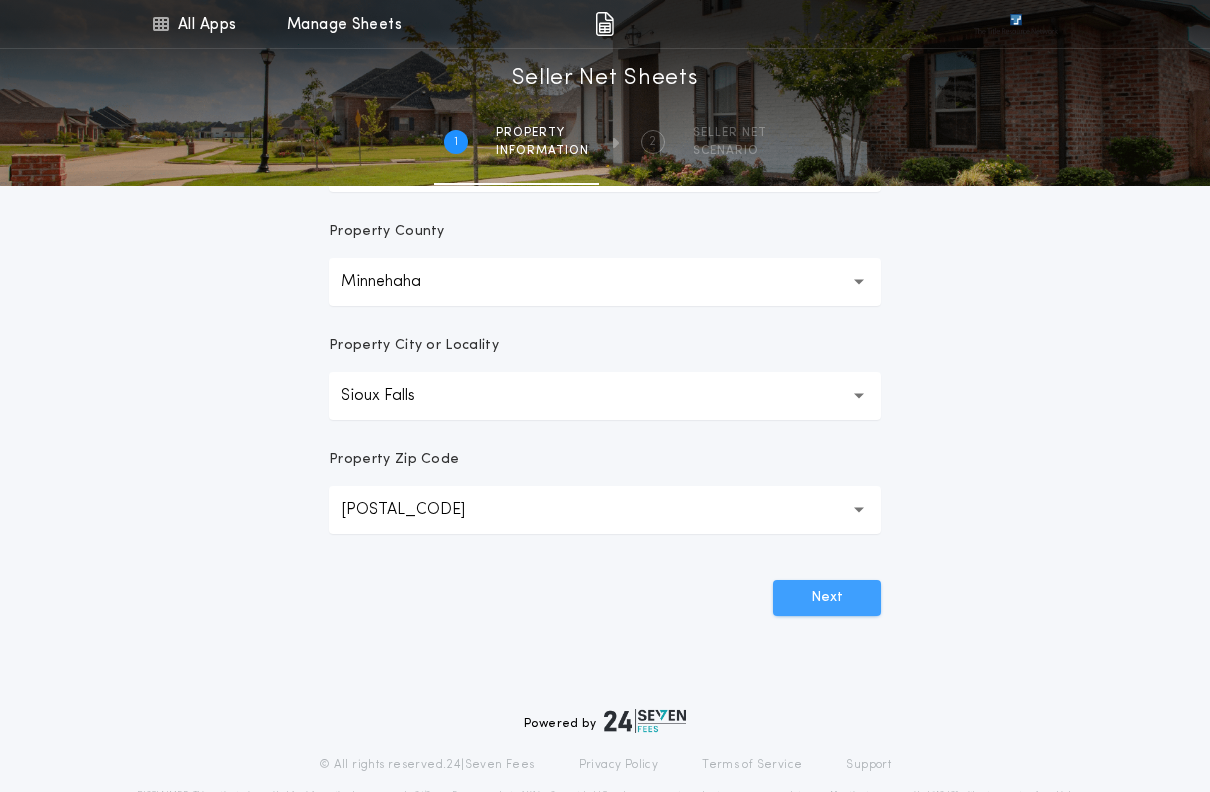 click on "Next" at bounding box center (827, 598) 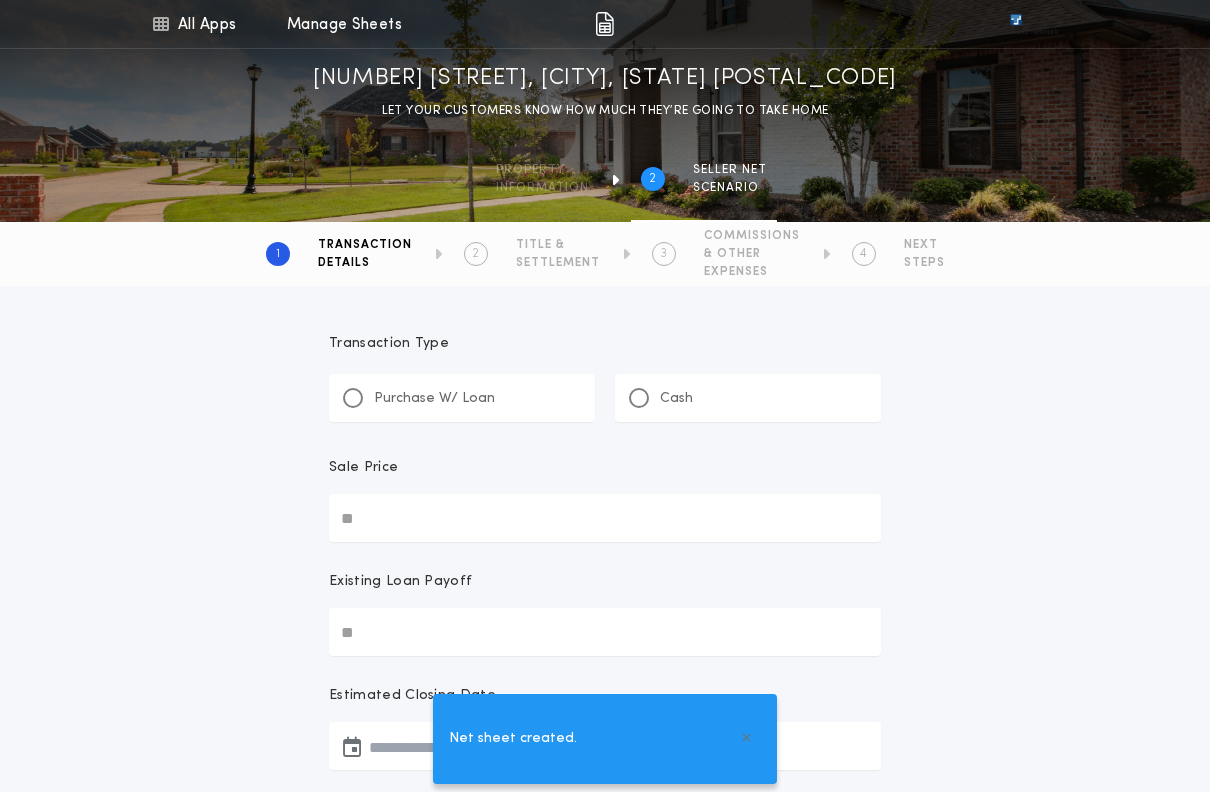 scroll, scrollTop: 0, scrollLeft: 0, axis: both 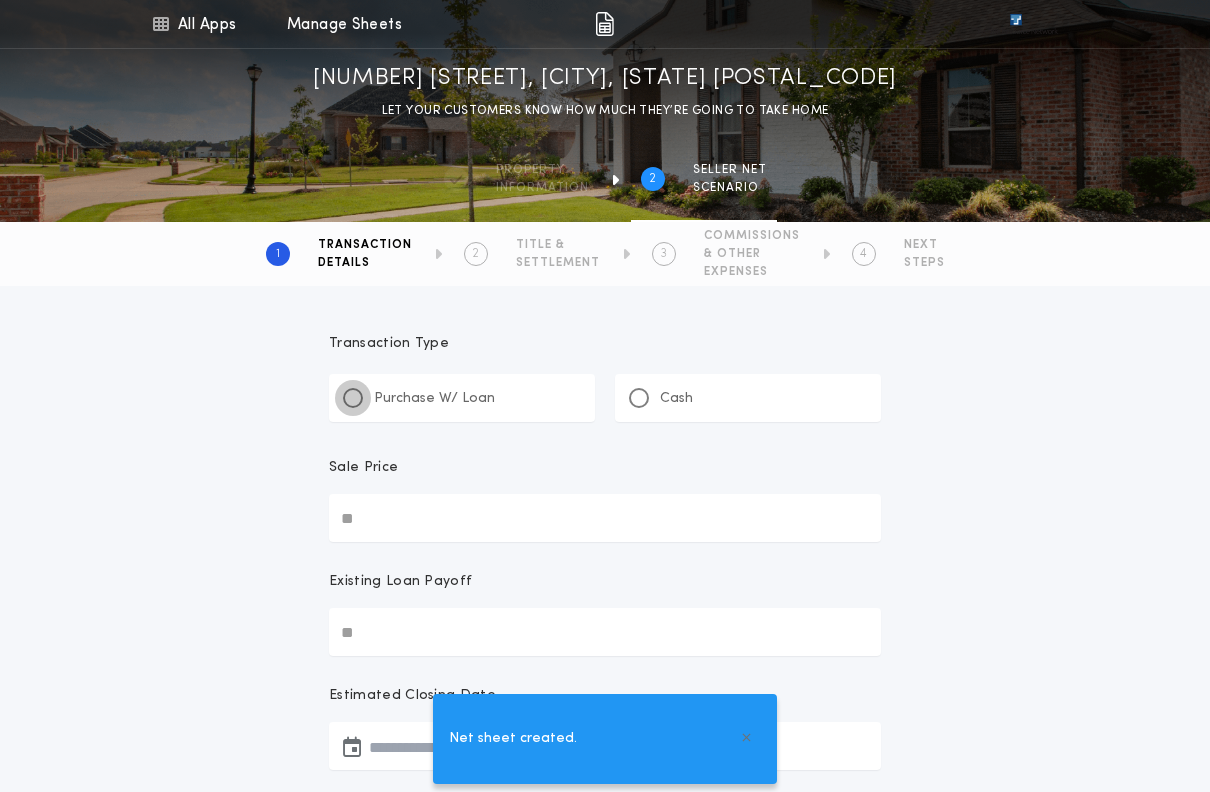 click at bounding box center [353, 398] 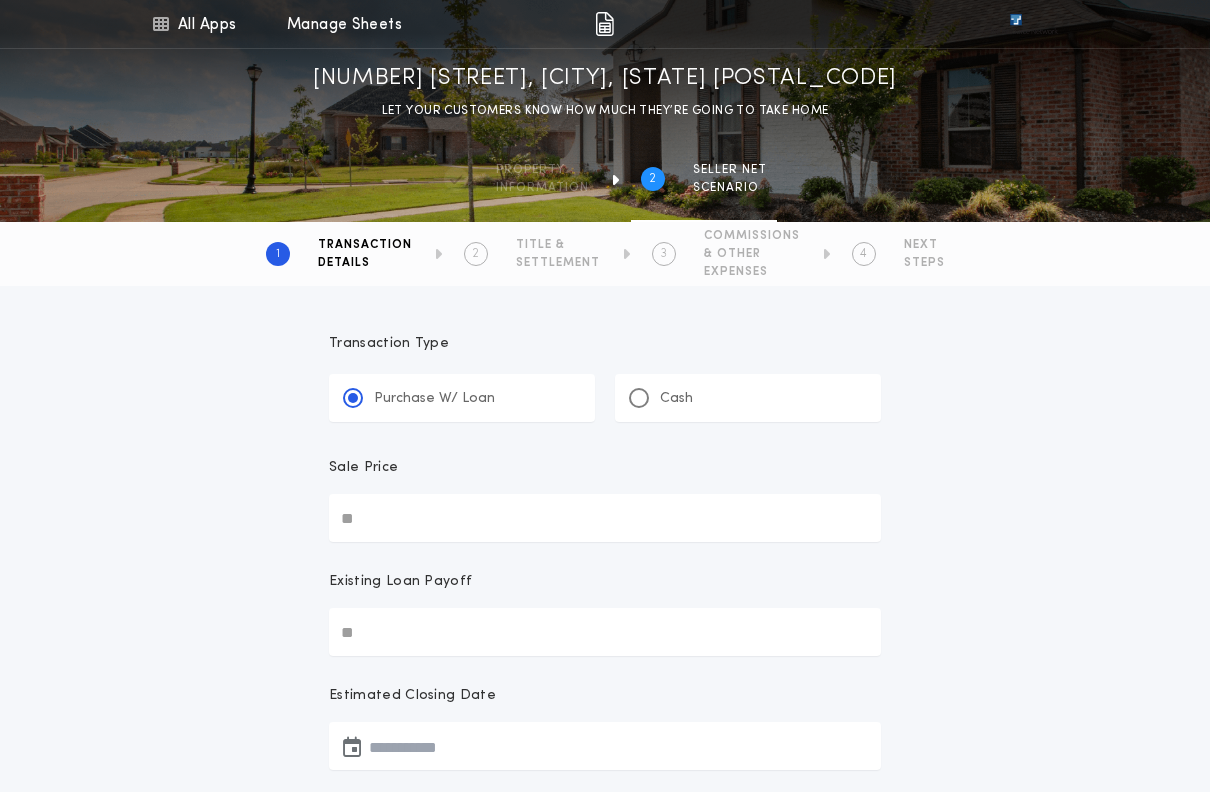 click on "Sale Price" at bounding box center [605, 518] 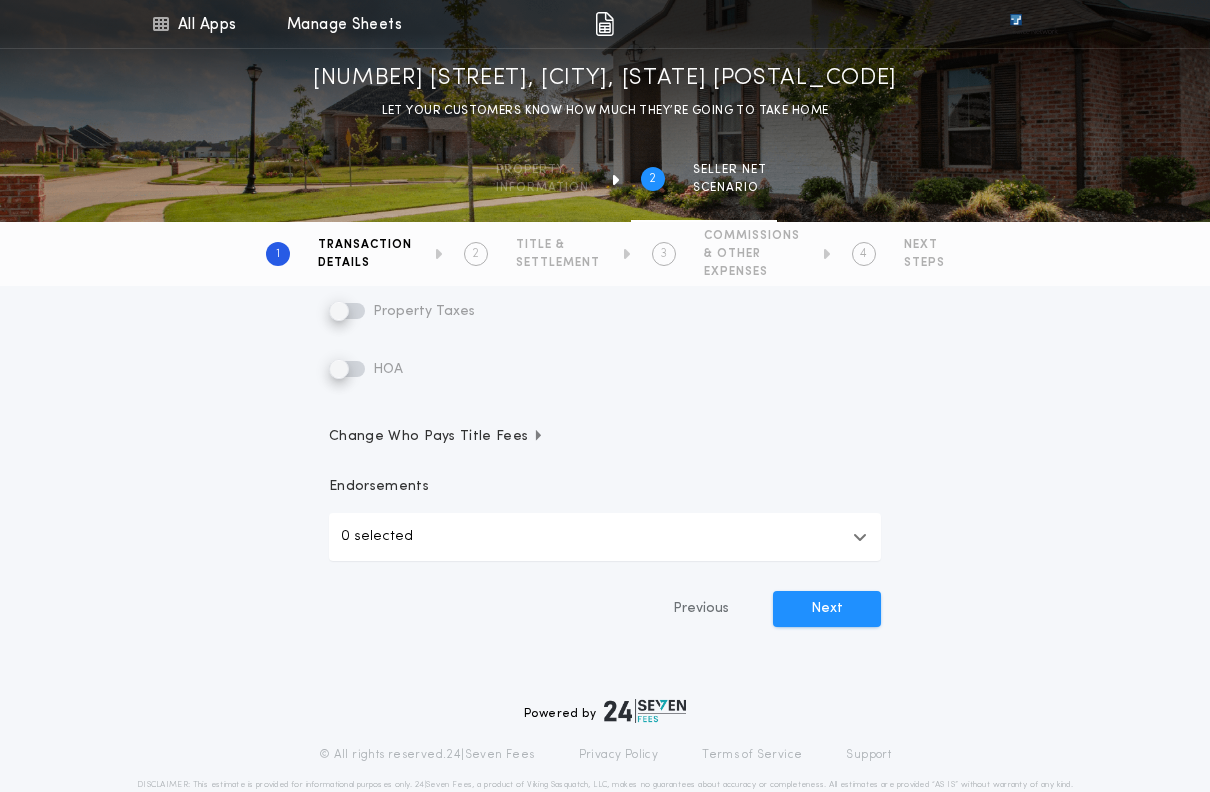 scroll, scrollTop: 122, scrollLeft: 0, axis: vertical 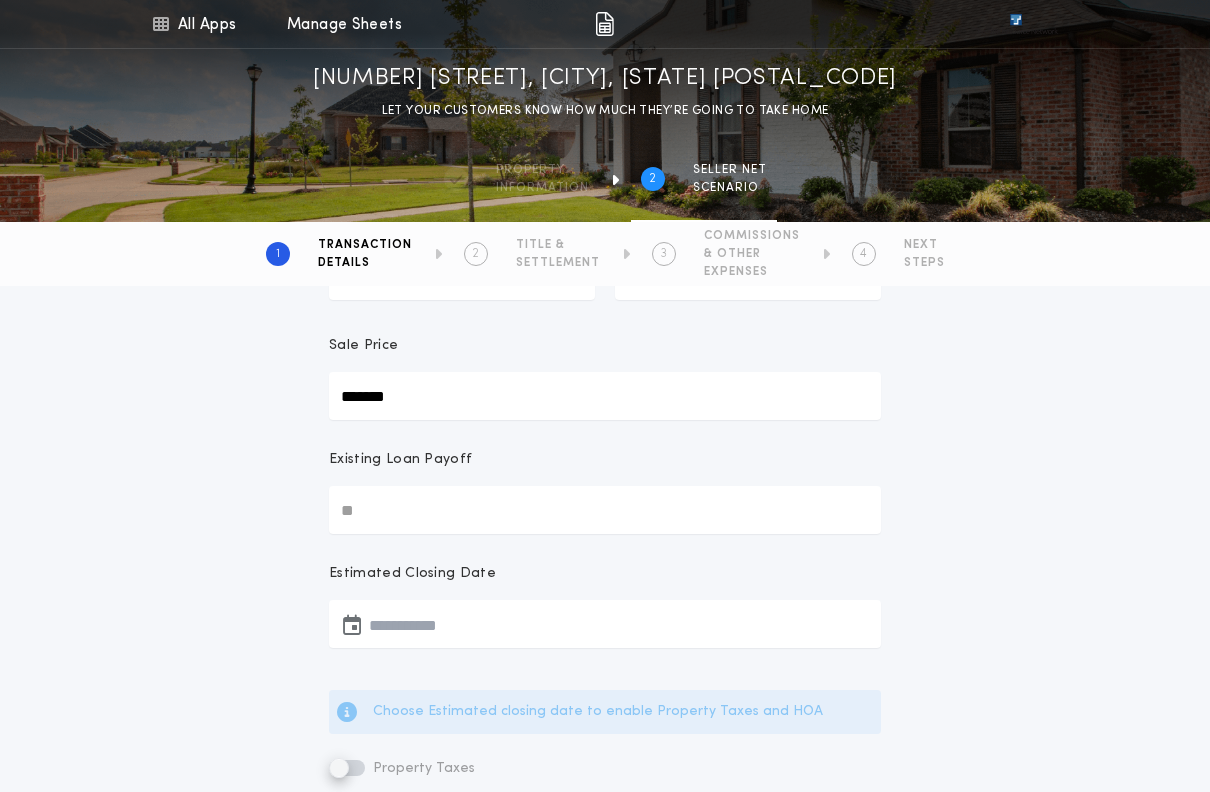 type on "********" 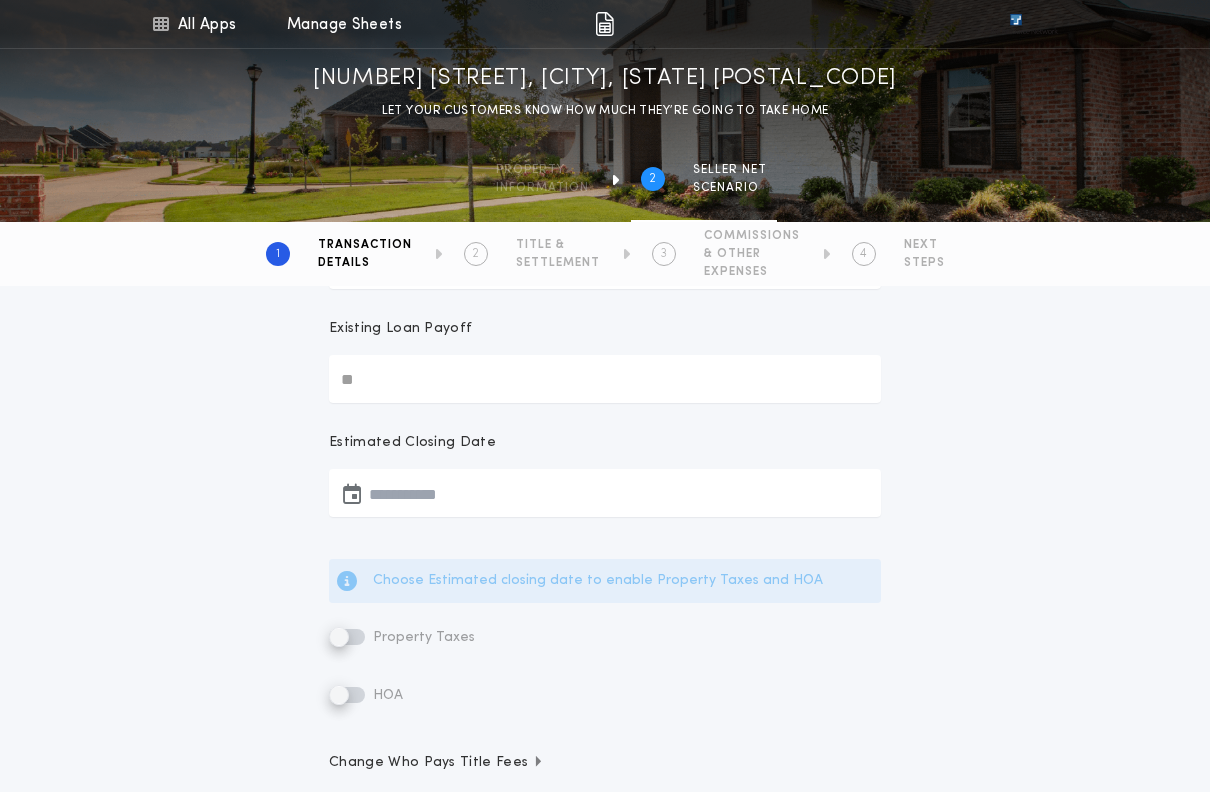 scroll, scrollTop: 271, scrollLeft: 0, axis: vertical 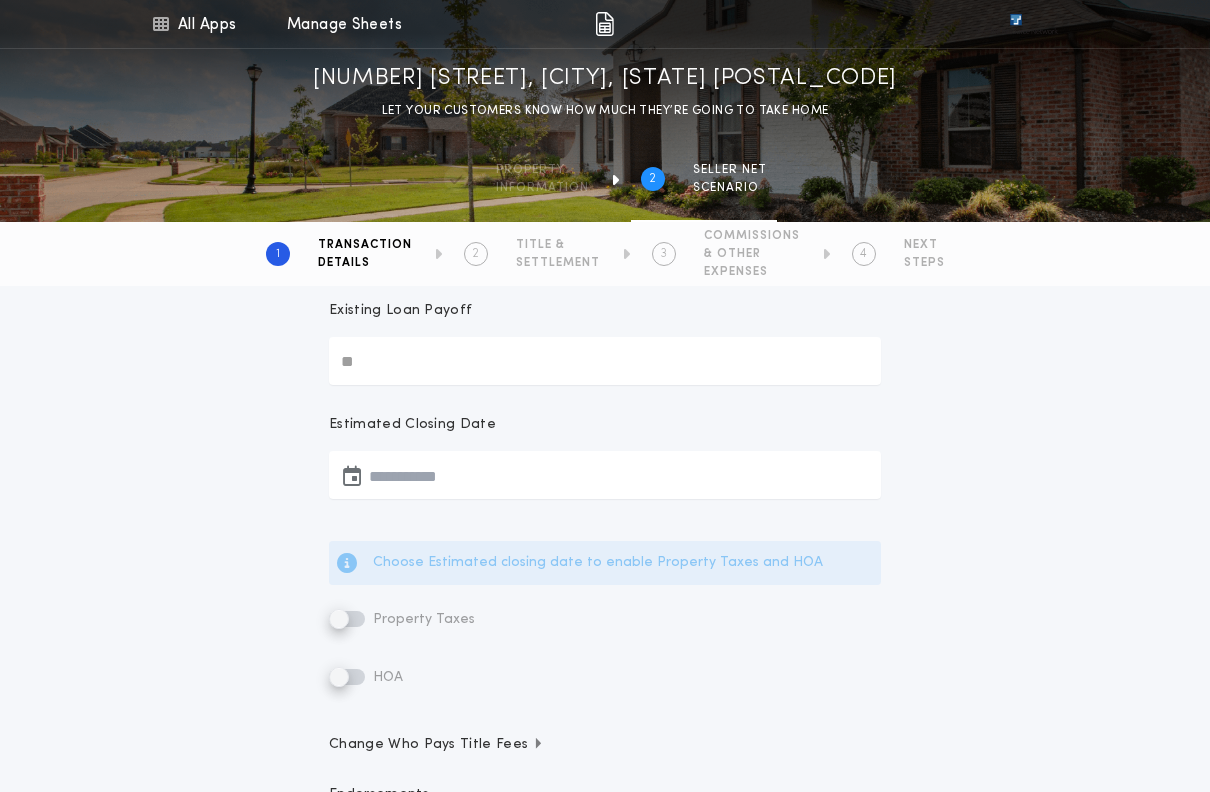 click at bounding box center (352, 475) 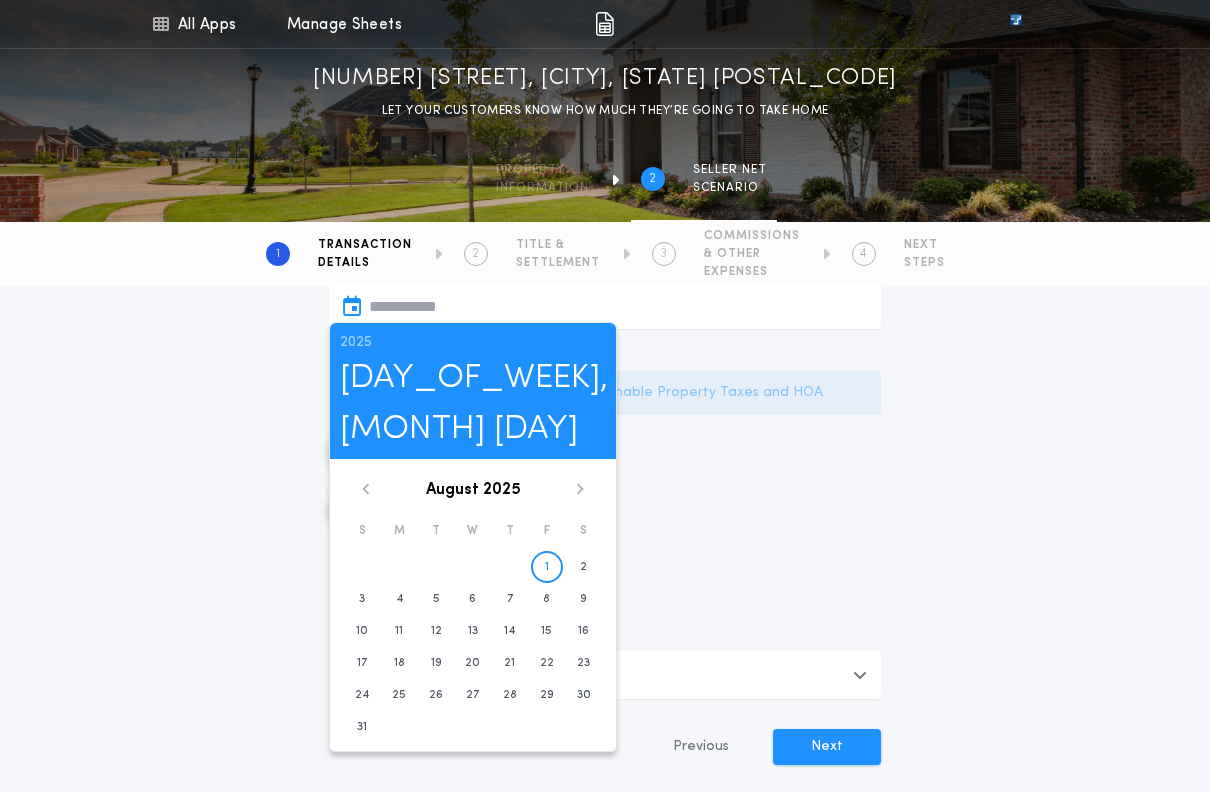 scroll, scrollTop: 446, scrollLeft: 0, axis: vertical 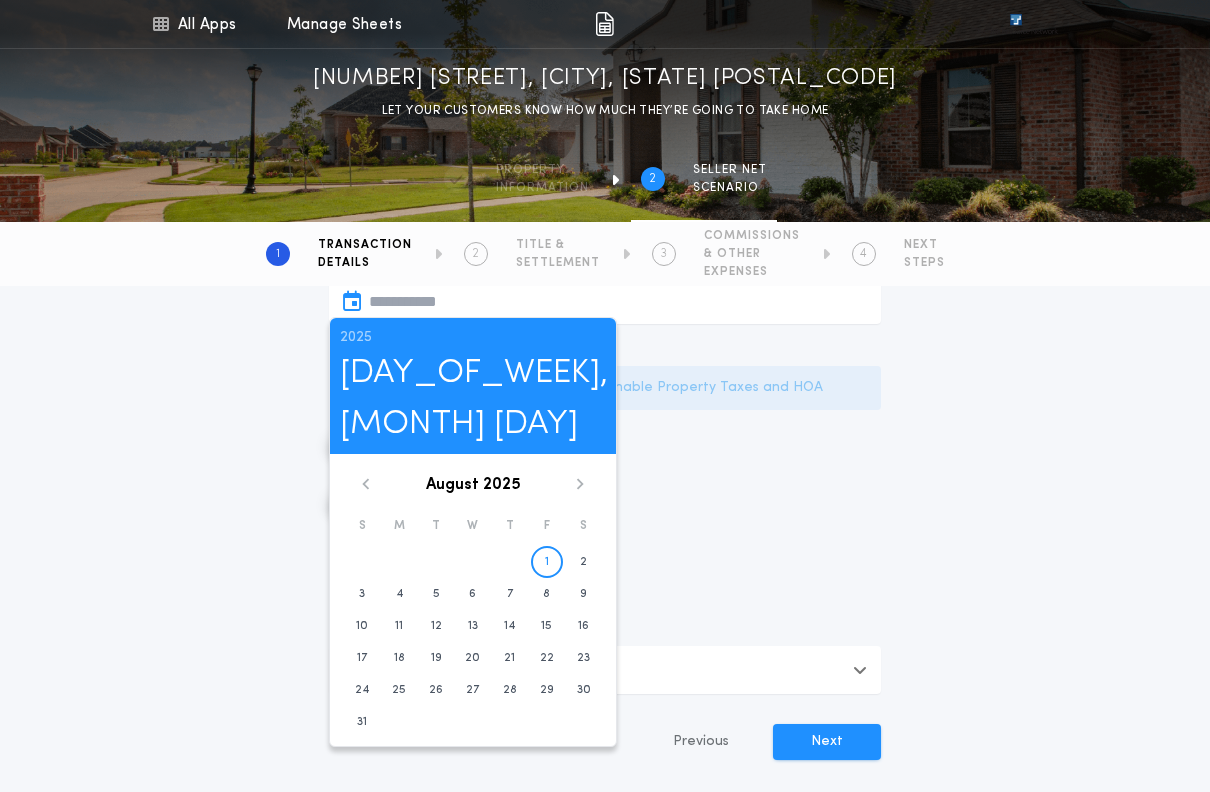 click 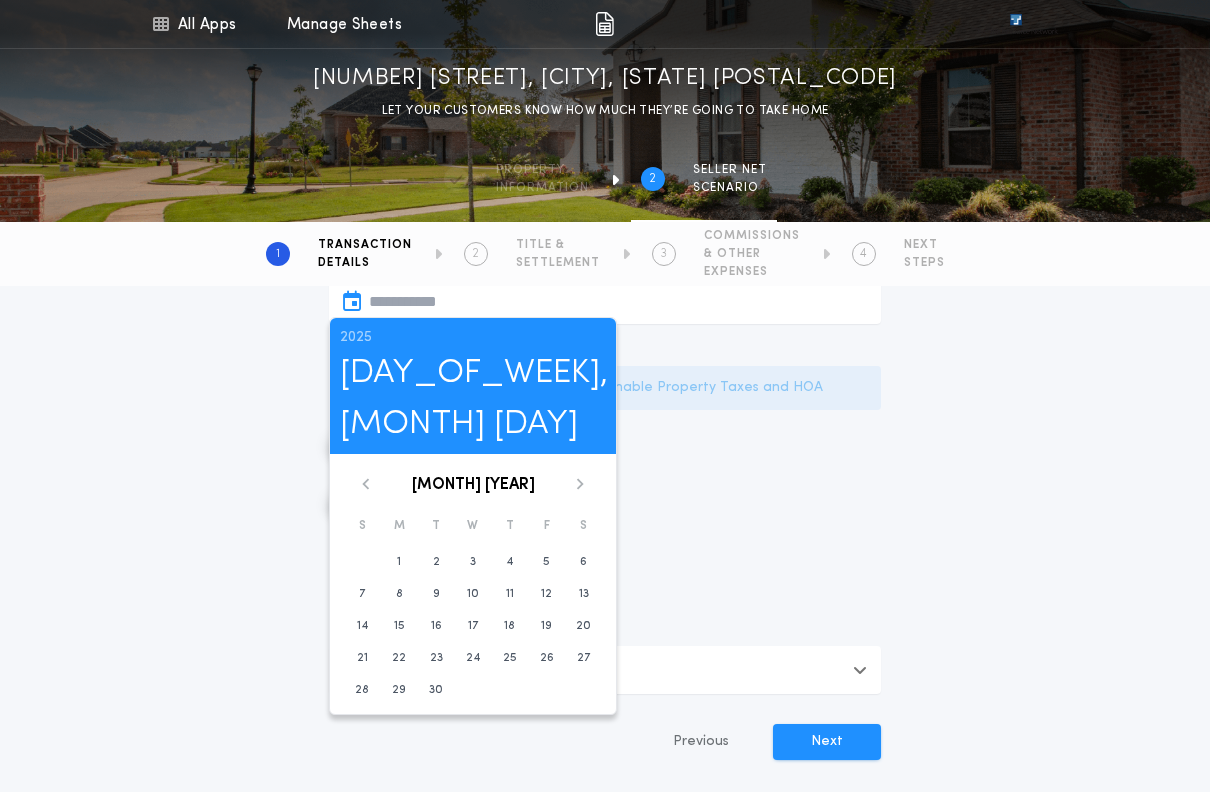 click 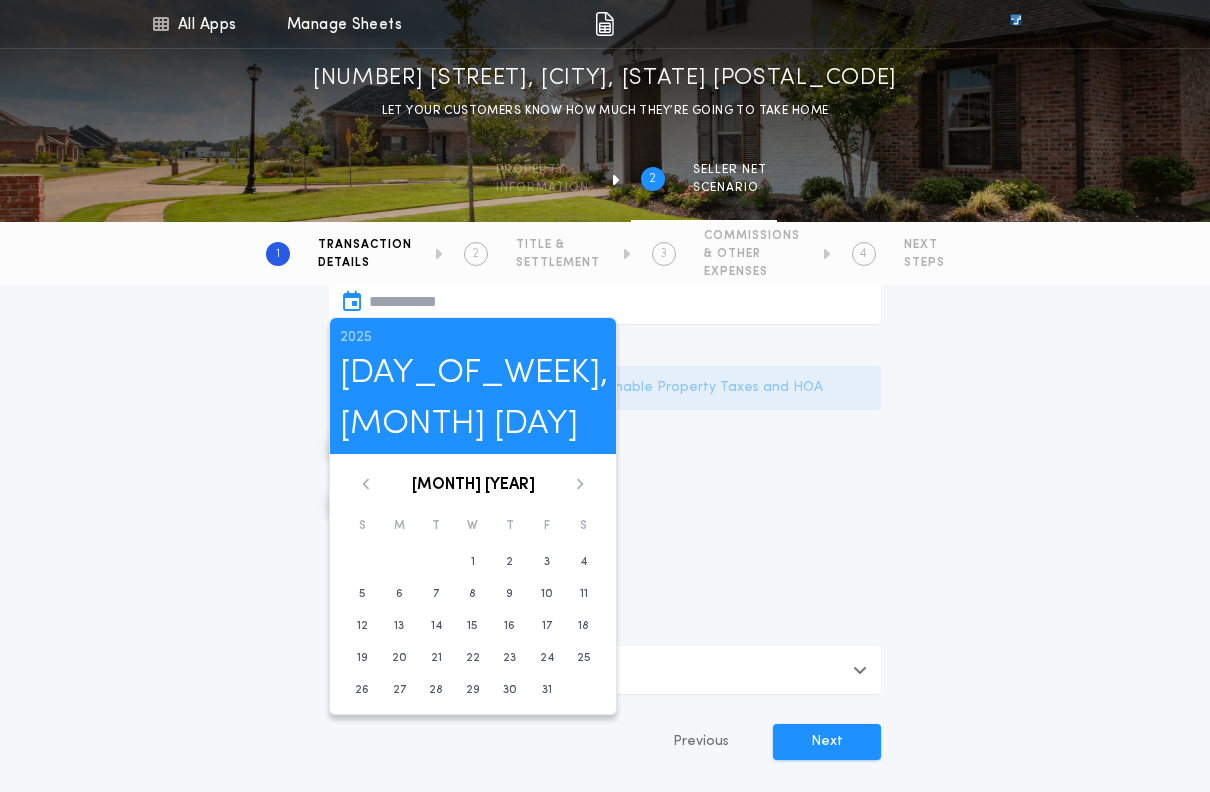 click 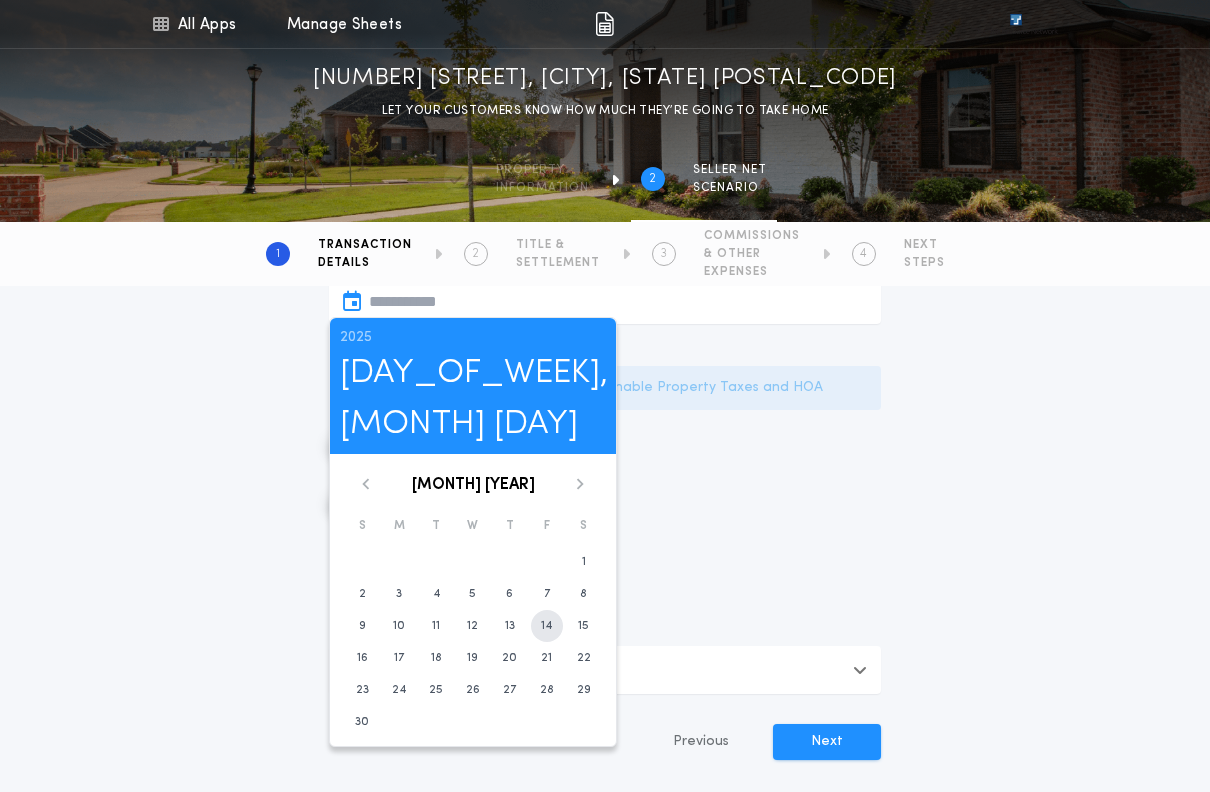 click on "14" at bounding box center (546, 626) 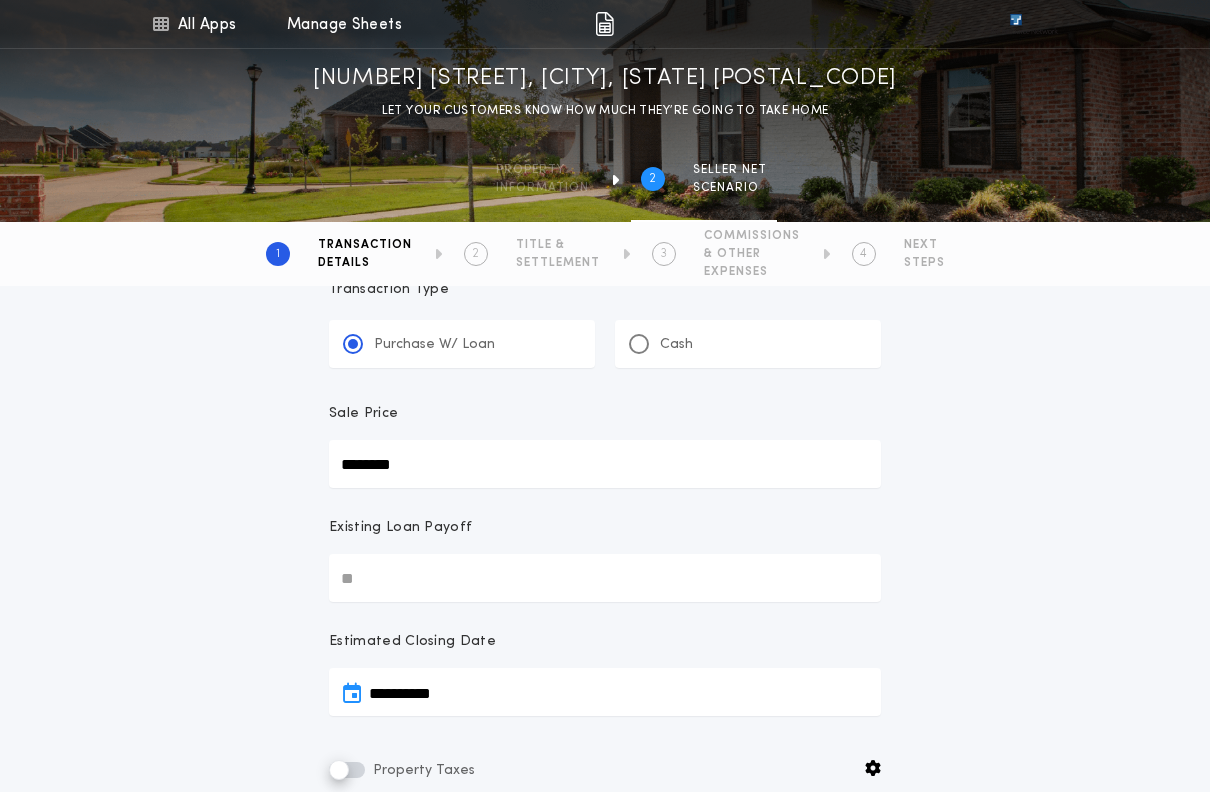 scroll, scrollTop: 44, scrollLeft: 0, axis: vertical 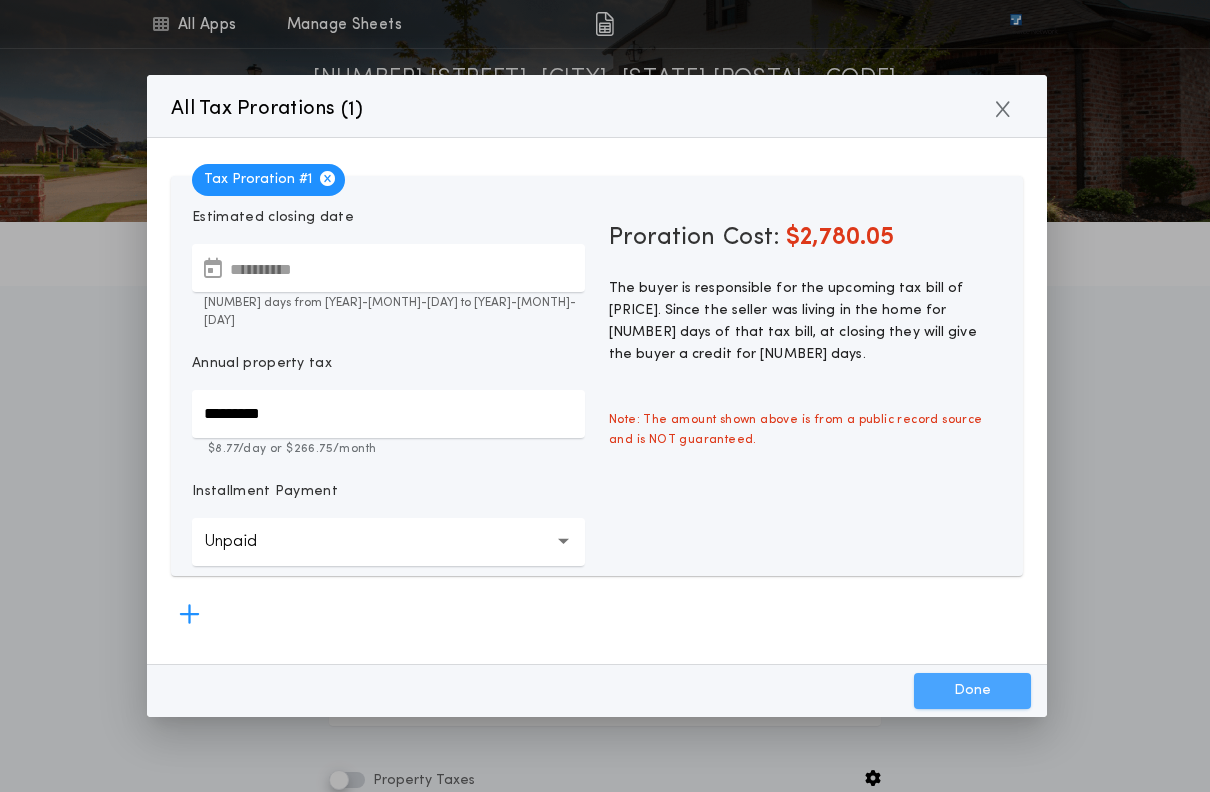 click on "Done" at bounding box center (972, 691) 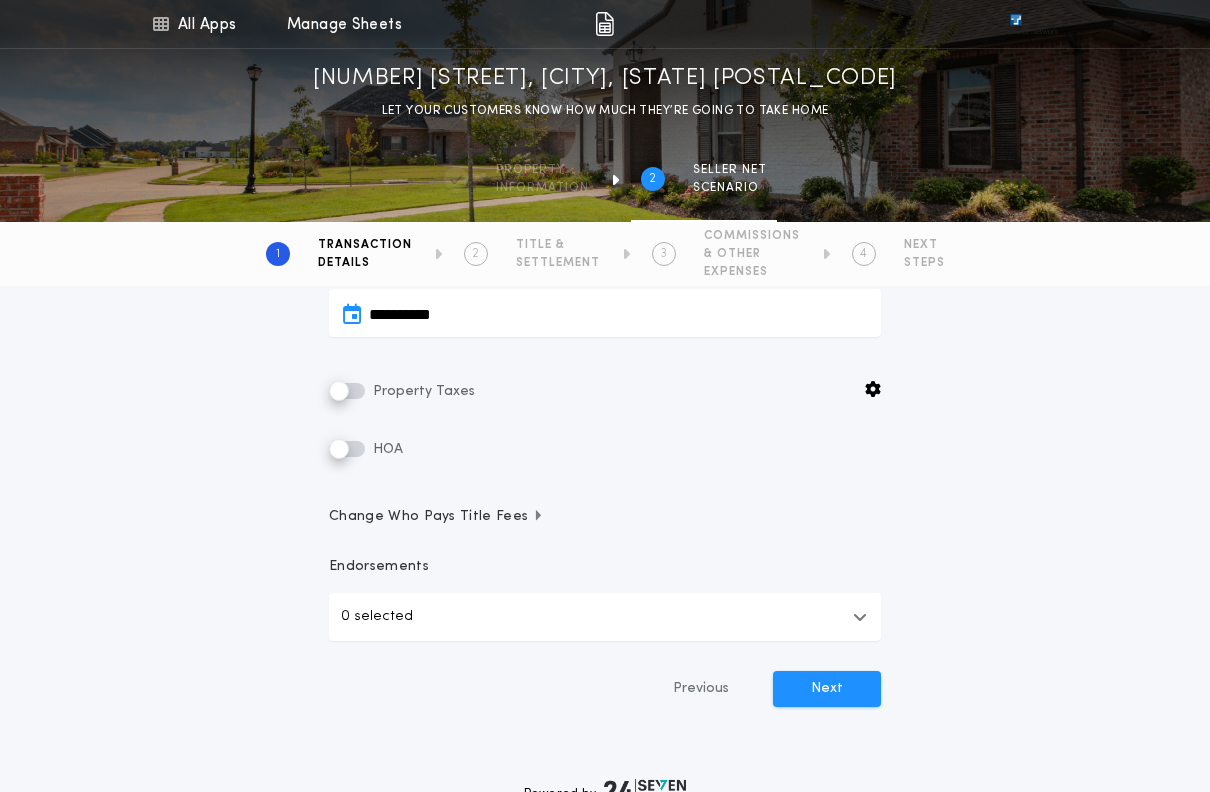 scroll, scrollTop: 443, scrollLeft: 0, axis: vertical 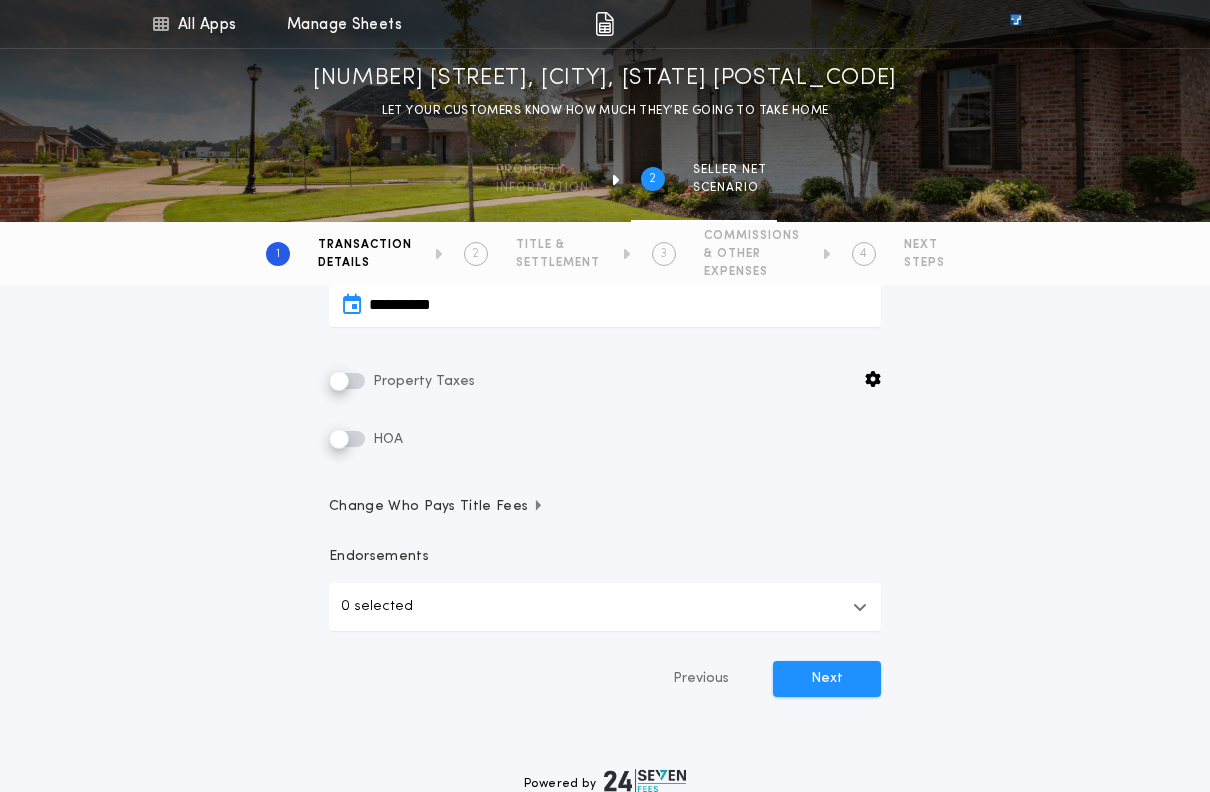 click on "Change Who Pays Title Fees" at bounding box center [436, 507] 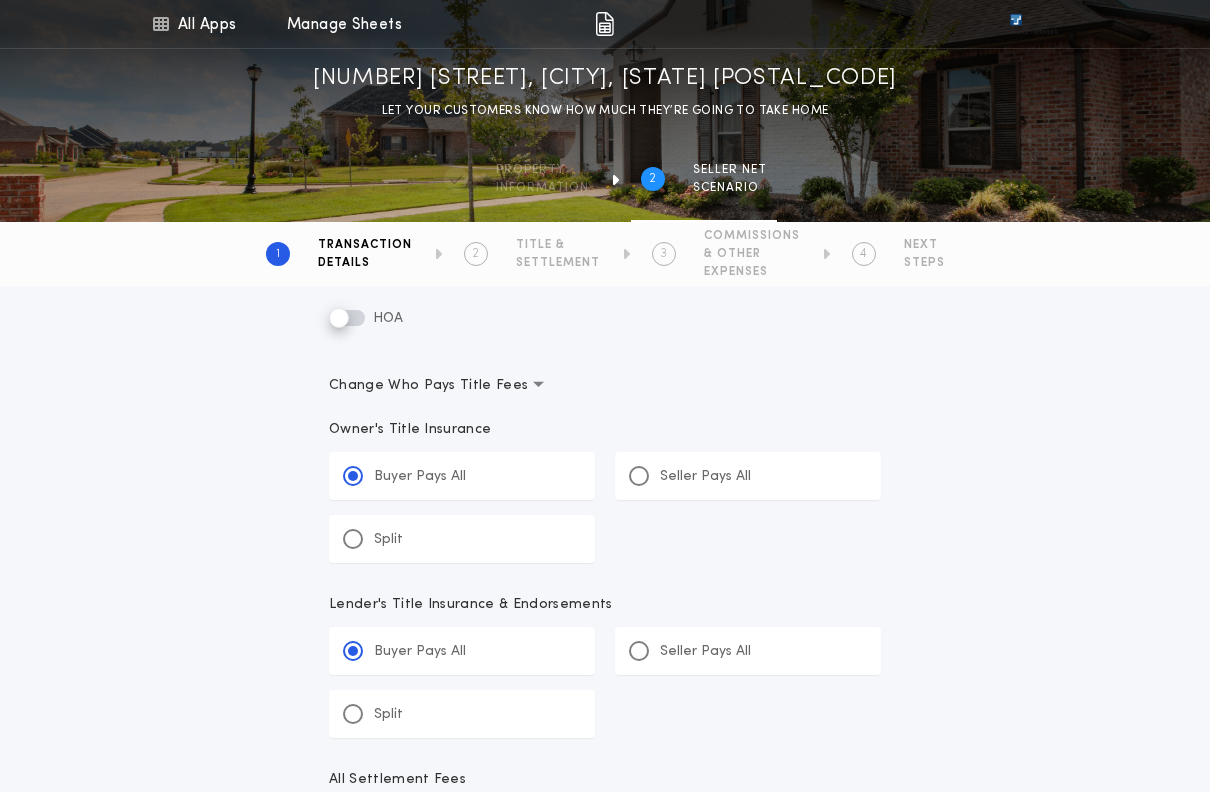 scroll, scrollTop: 576, scrollLeft: 0, axis: vertical 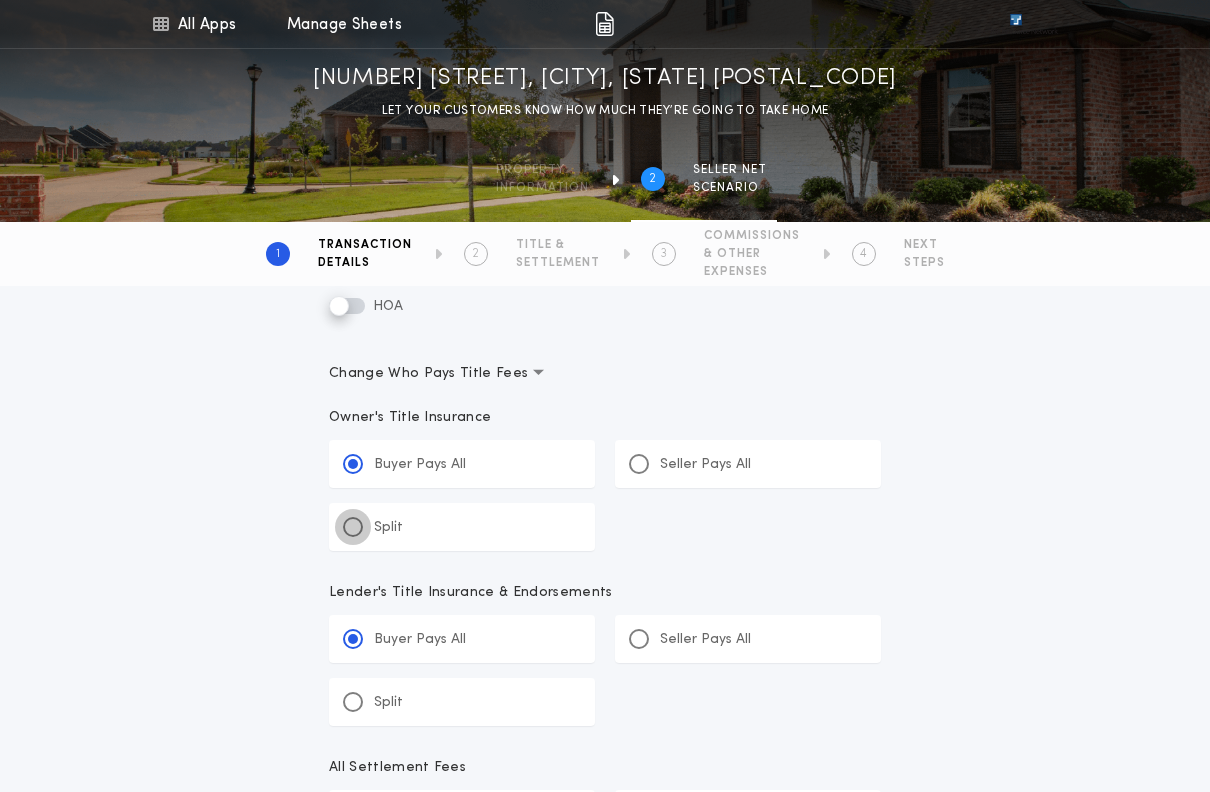 click at bounding box center [353, 527] 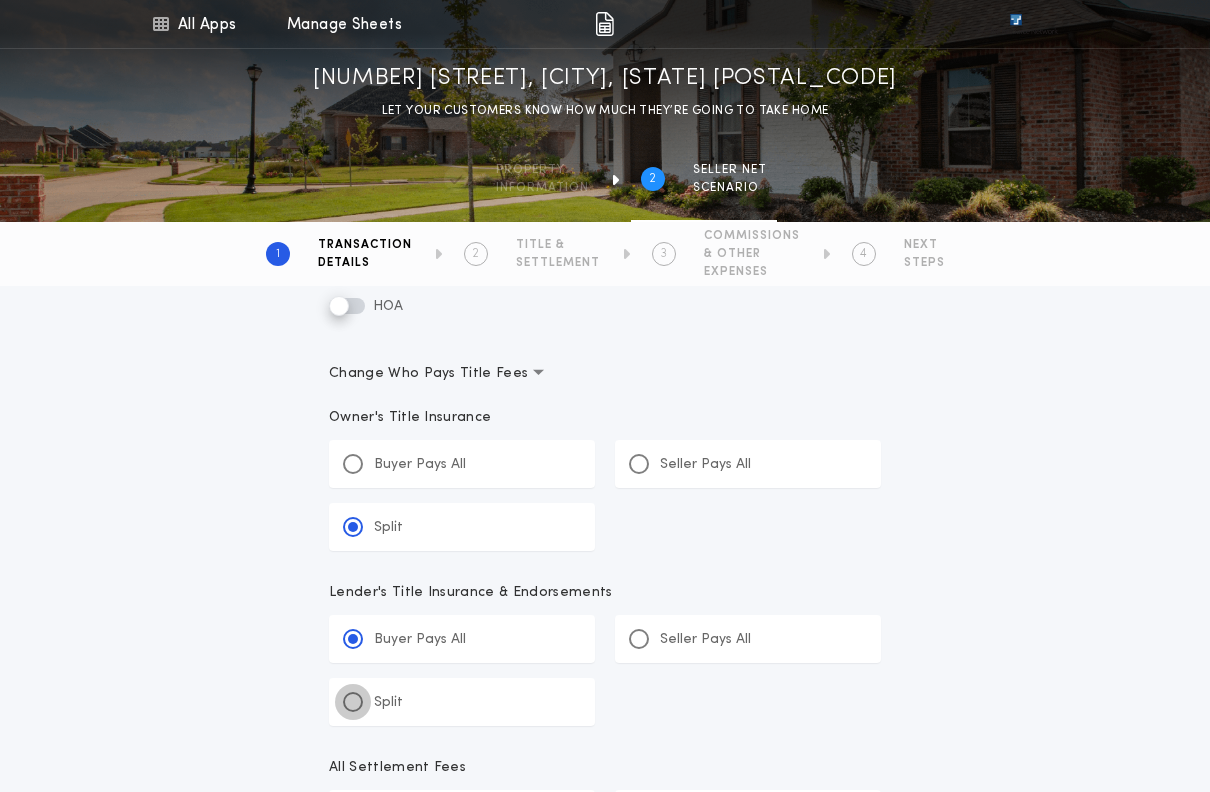 click at bounding box center [353, 702] 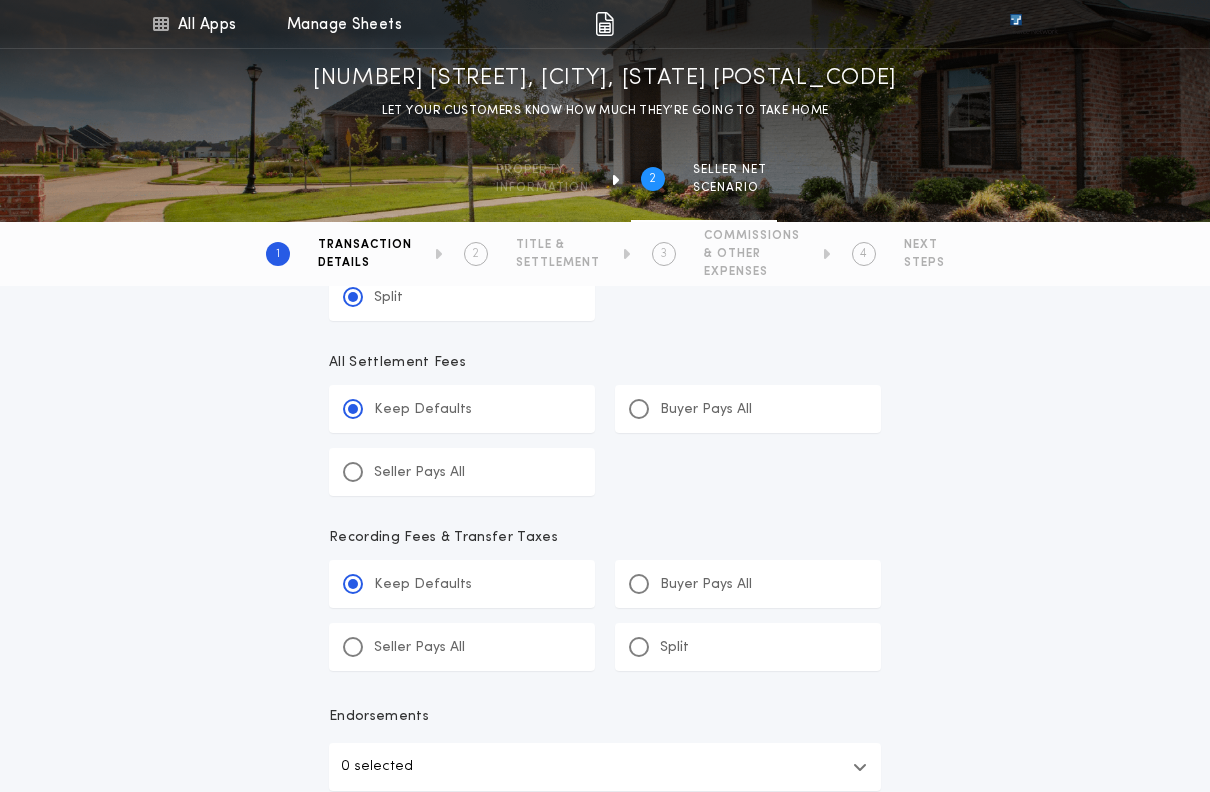 scroll, scrollTop: 983, scrollLeft: 0, axis: vertical 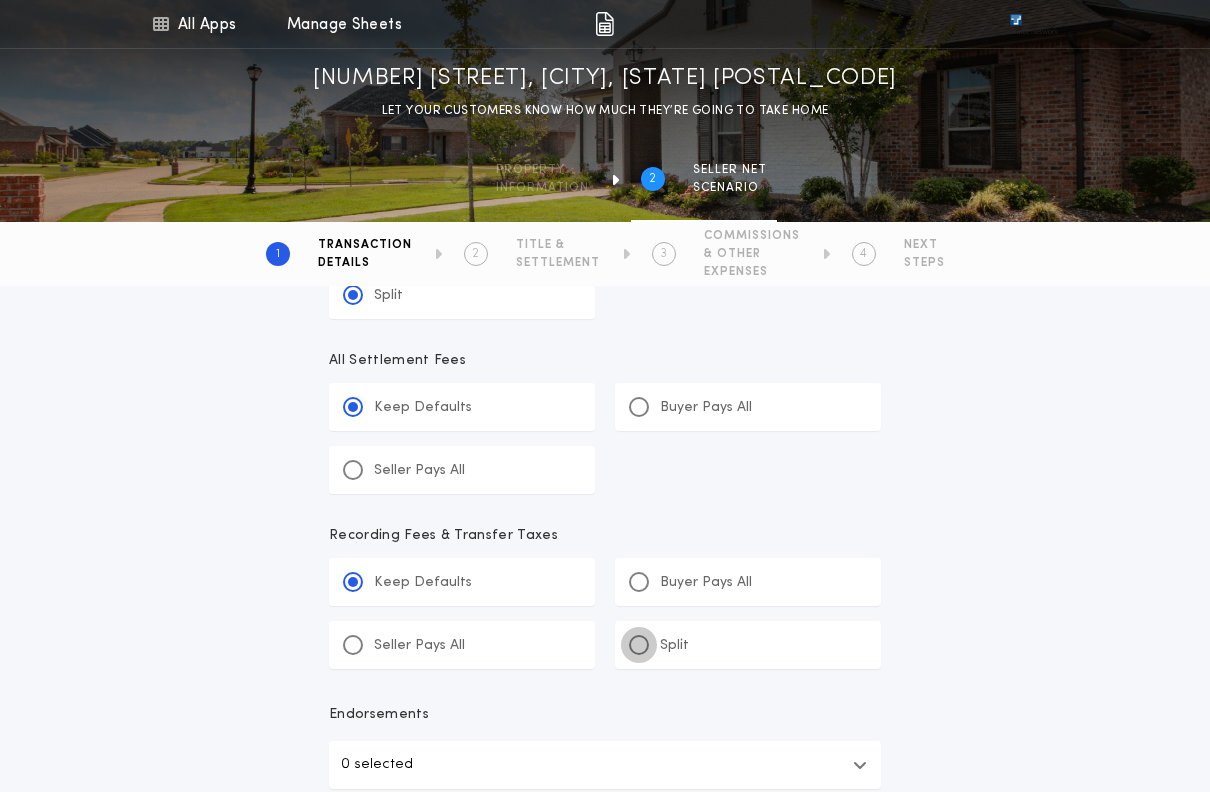 click at bounding box center (639, 645) 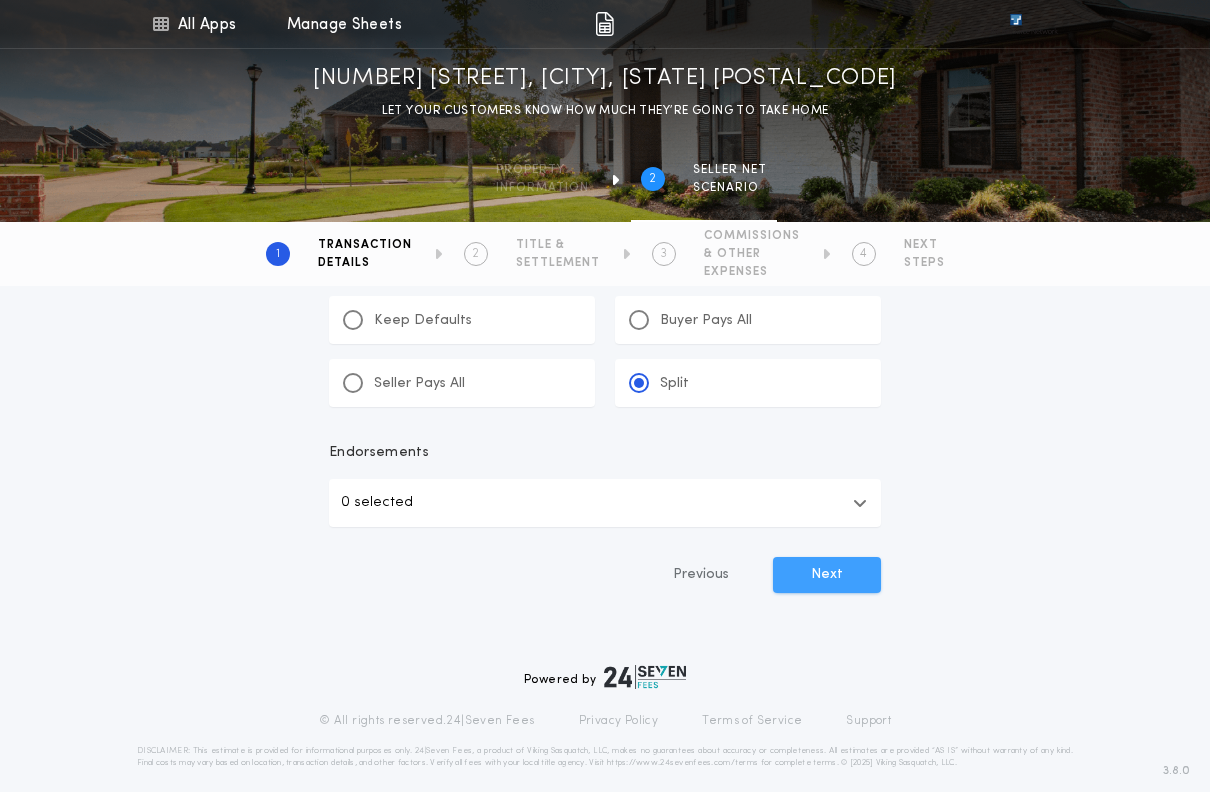 scroll, scrollTop: 1246, scrollLeft: 0, axis: vertical 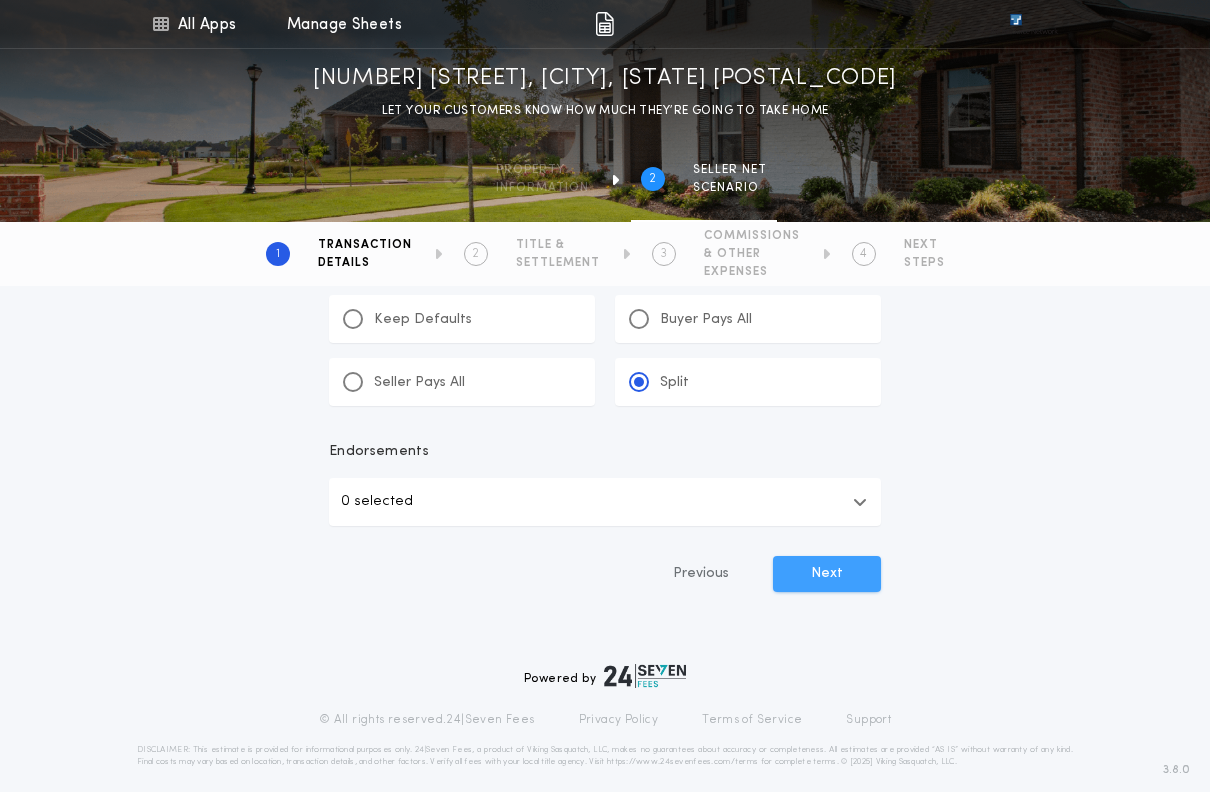 click on "Next" at bounding box center (827, 574) 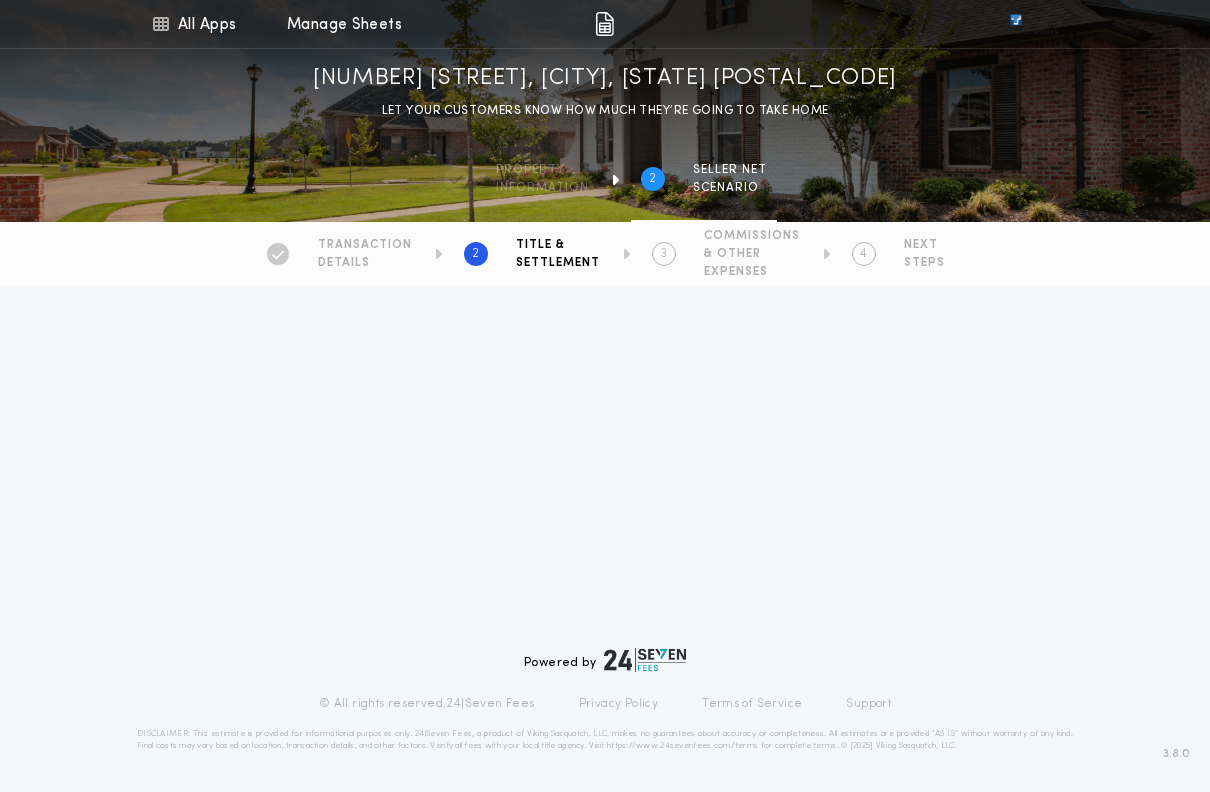 type on "*******" 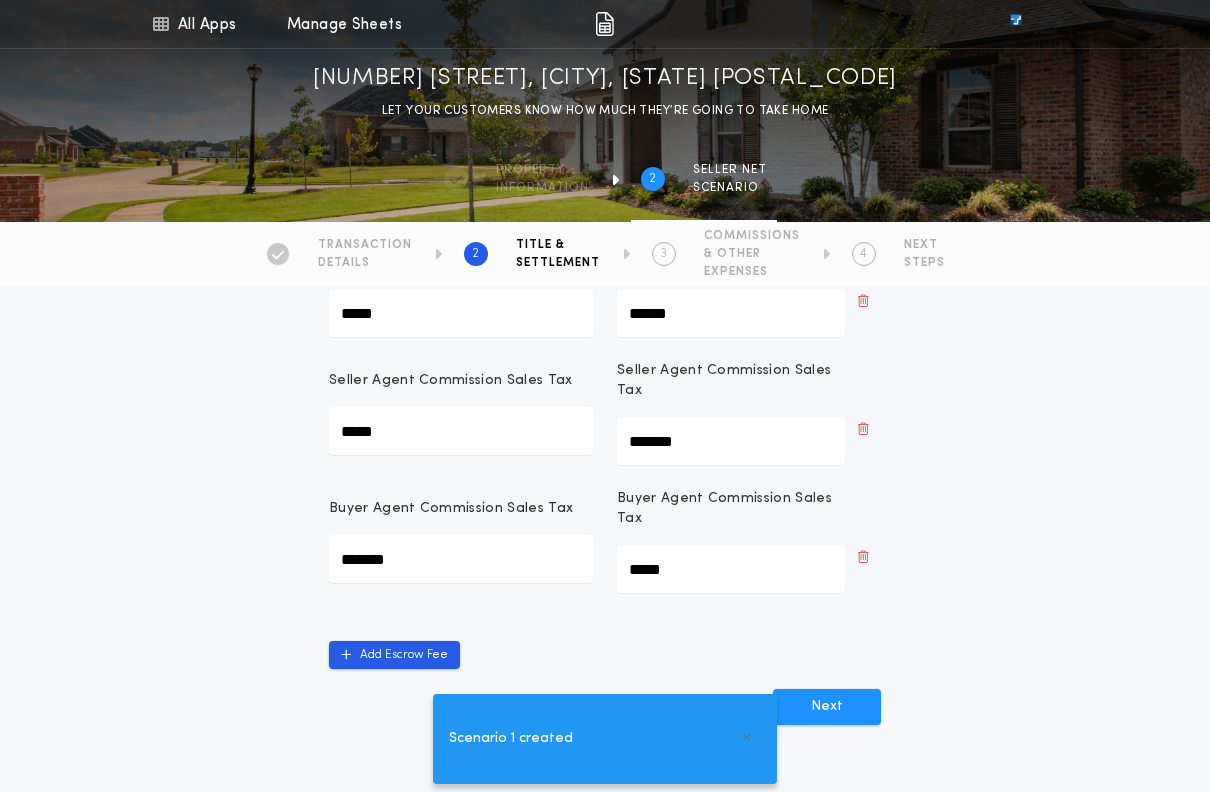scroll, scrollTop: 619, scrollLeft: 0, axis: vertical 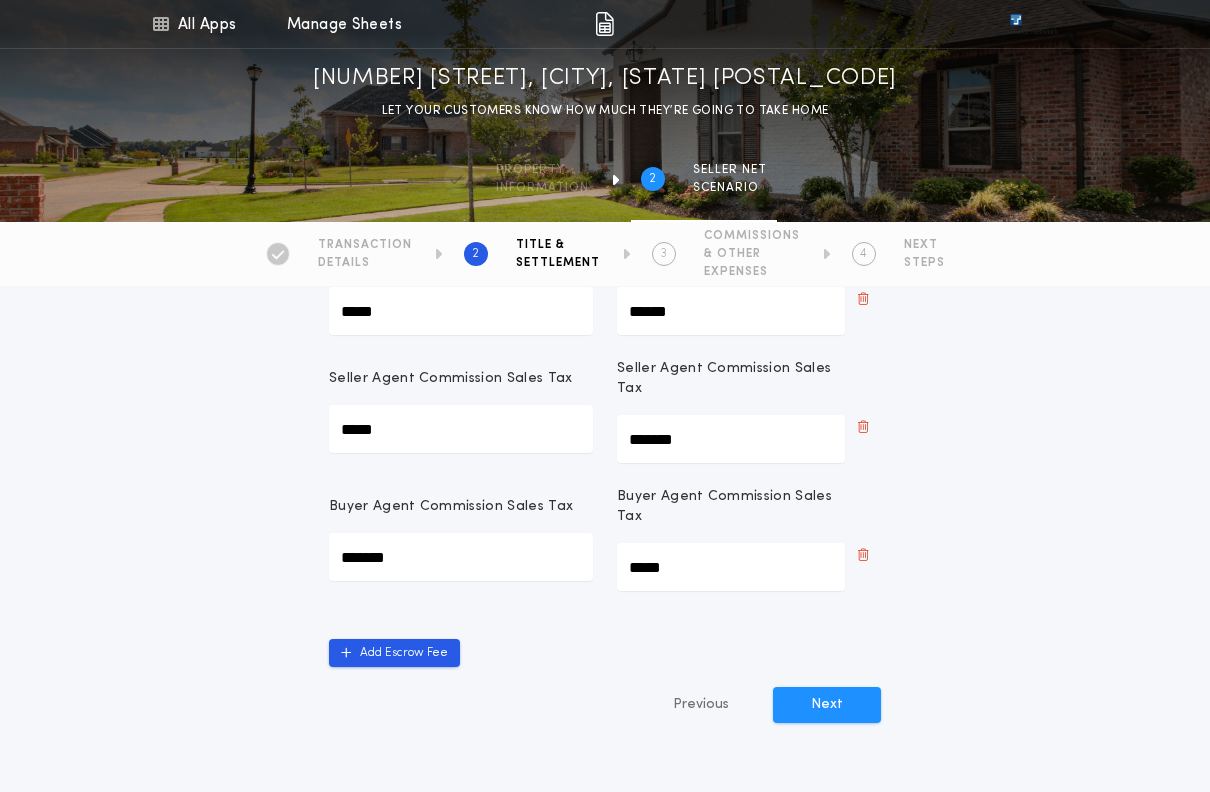 click on "*****" at bounding box center (731, 567) 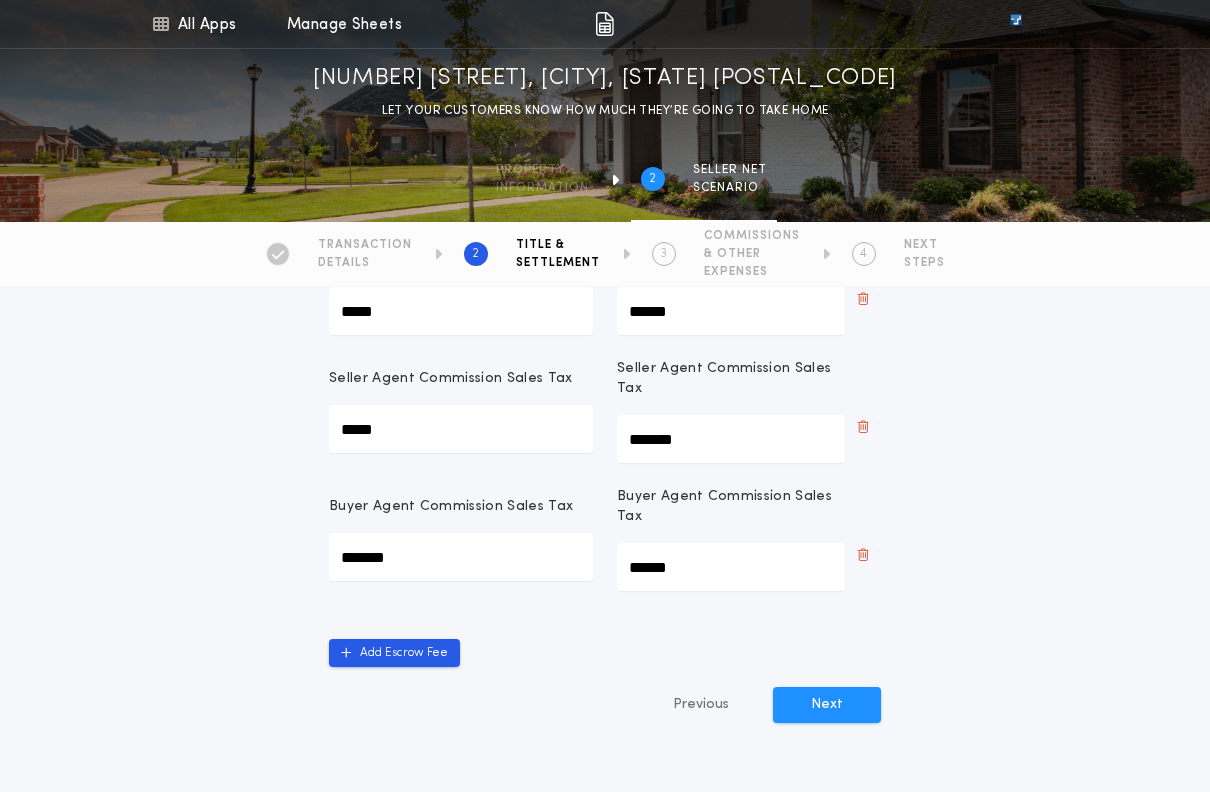 type on "*******" 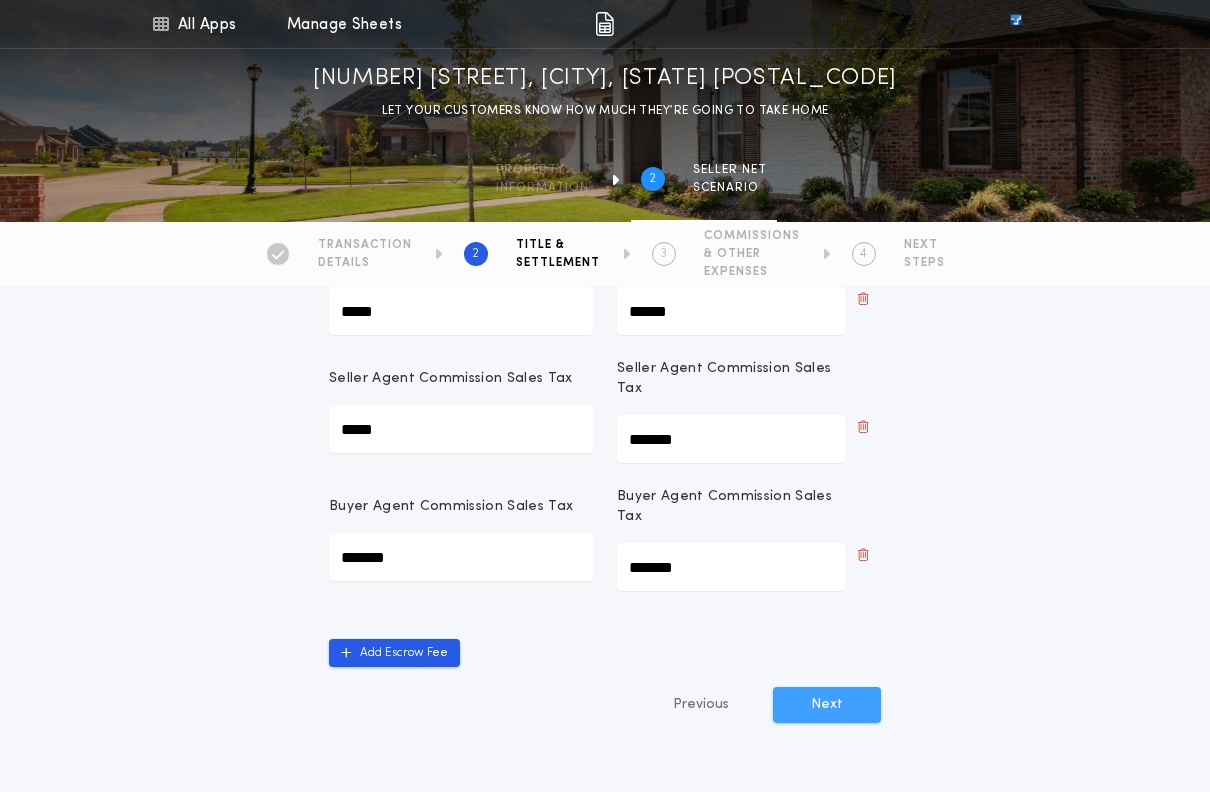 click on "Next" at bounding box center [827, 705] 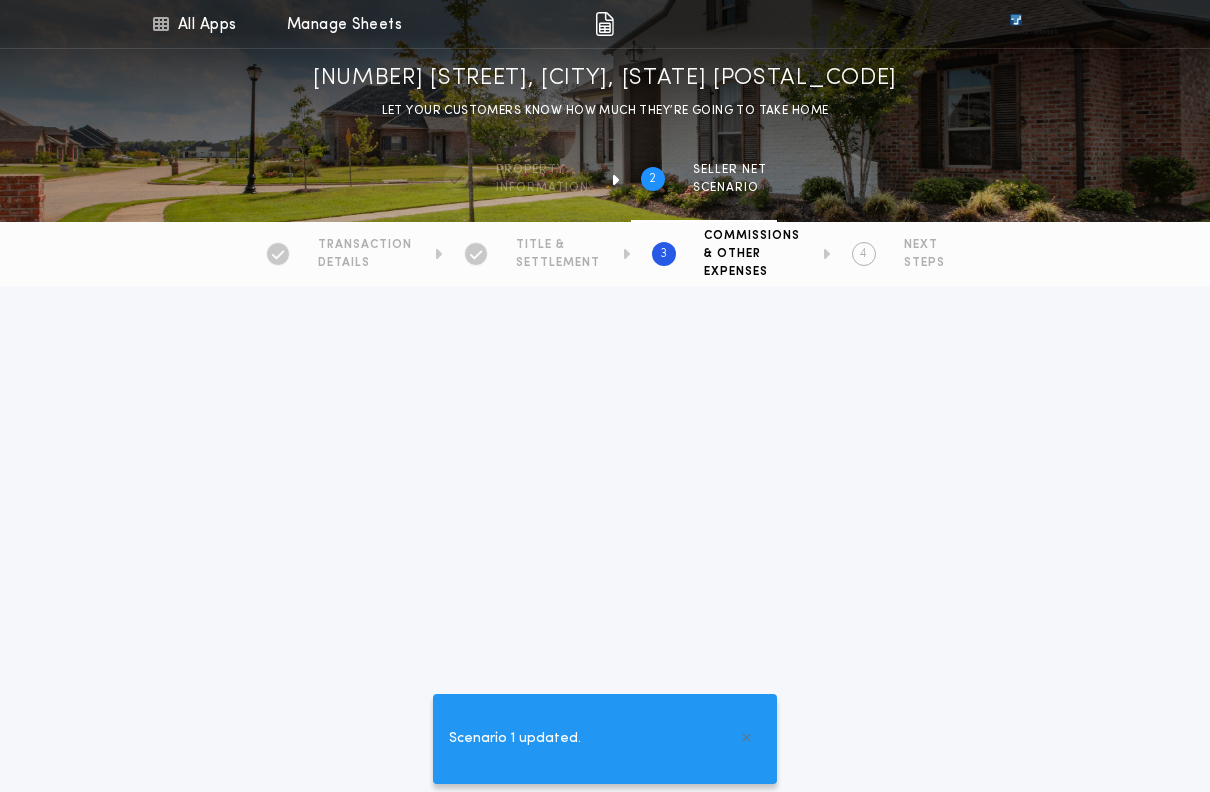 scroll, scrollTop: 0, scrollLeft: 0, axis: both 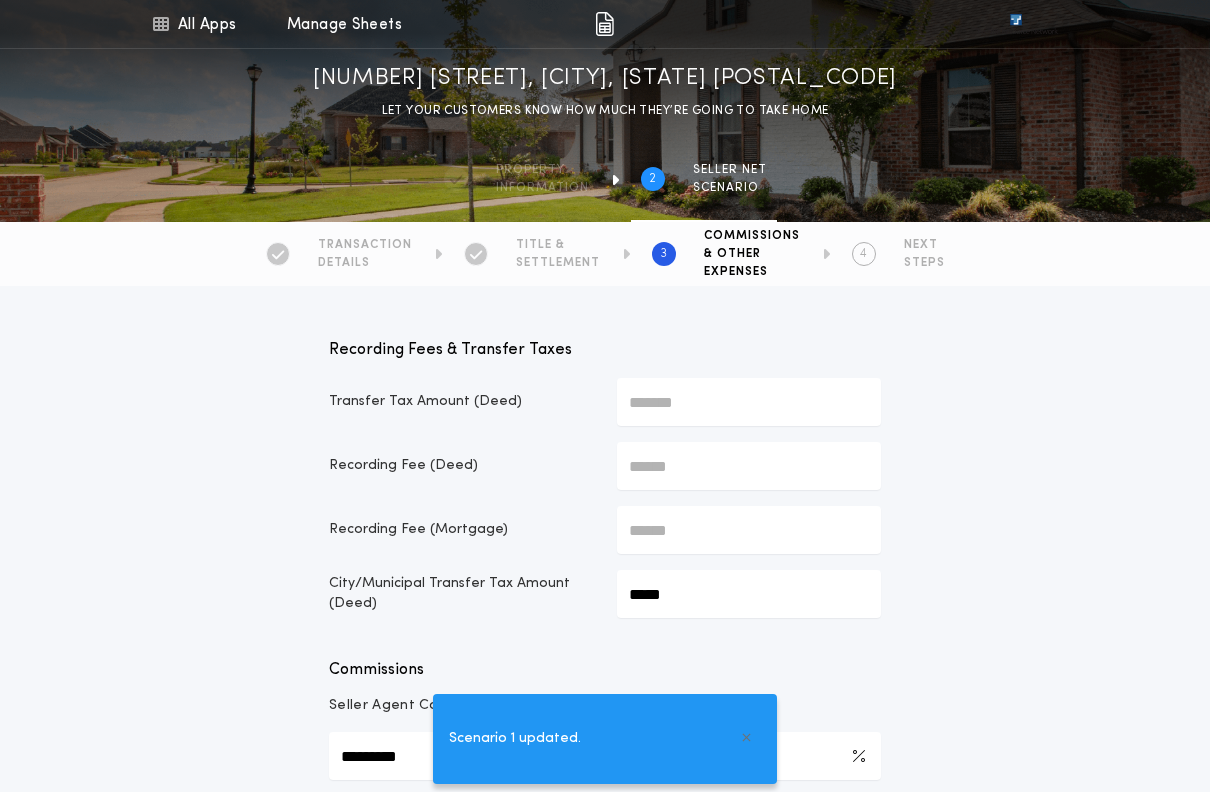 click on "*****" at bounding box center (749, 402) 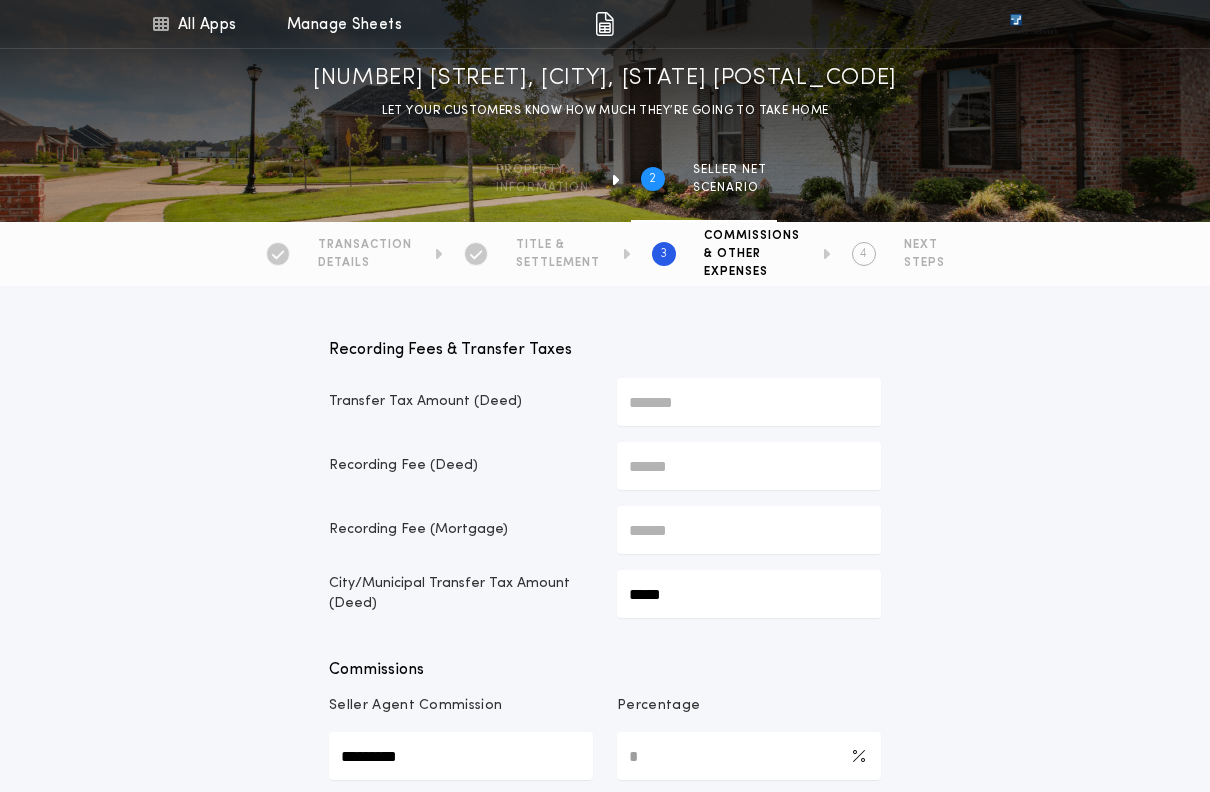 type on "******" 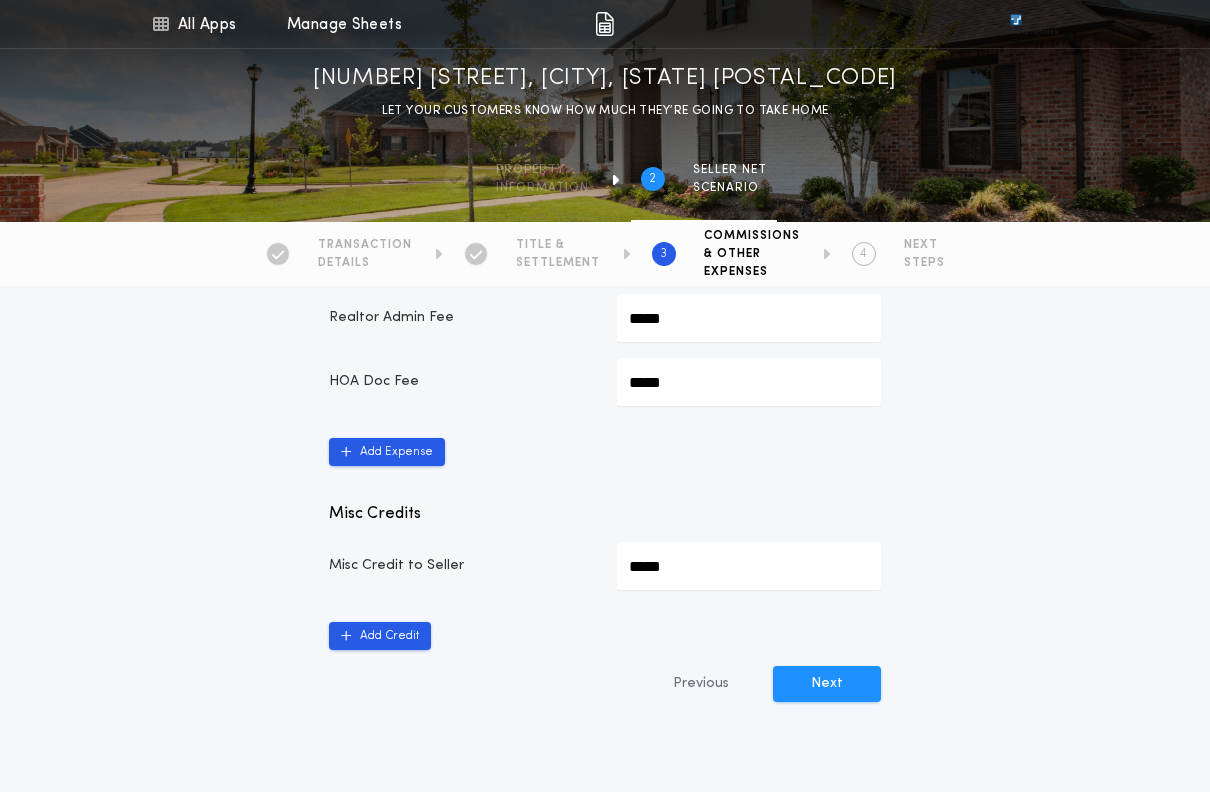 scroll, scrollTop: 1076, scrollLeft: 0, axis: vertical 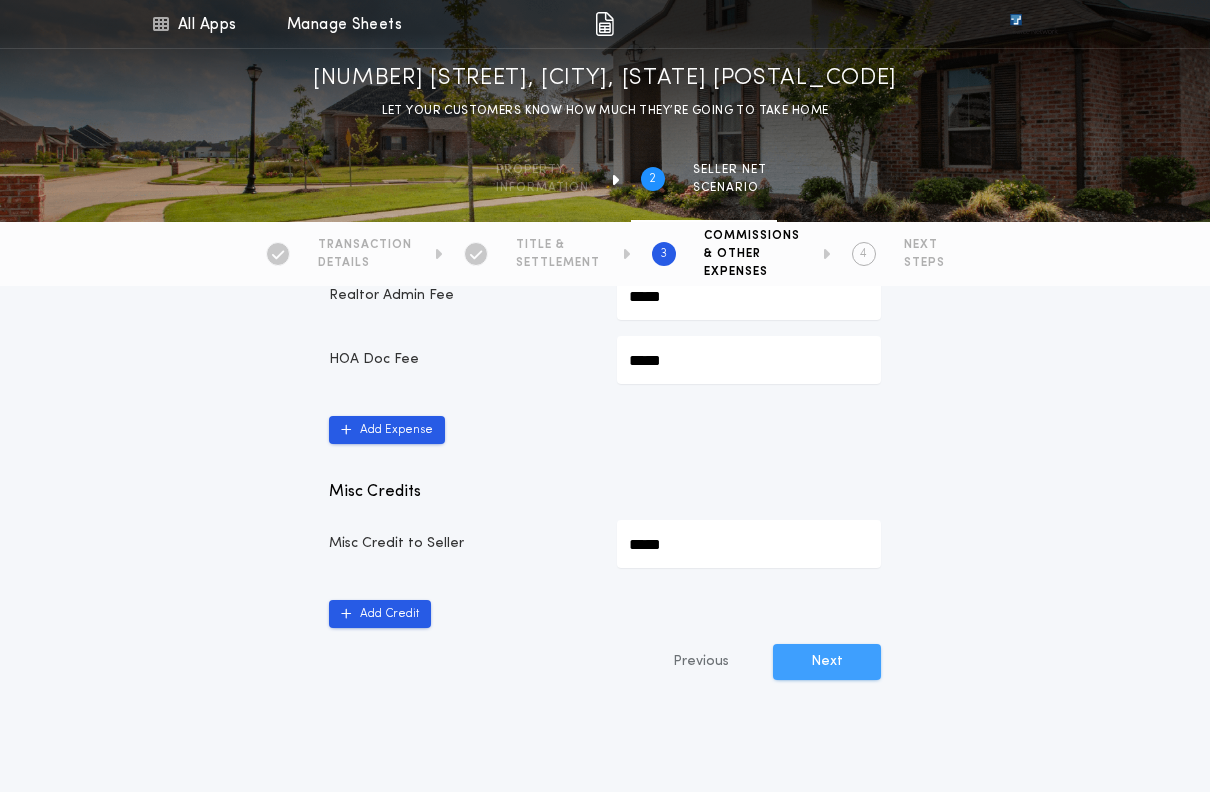 click on "Next" at bounding box center (827, 662) 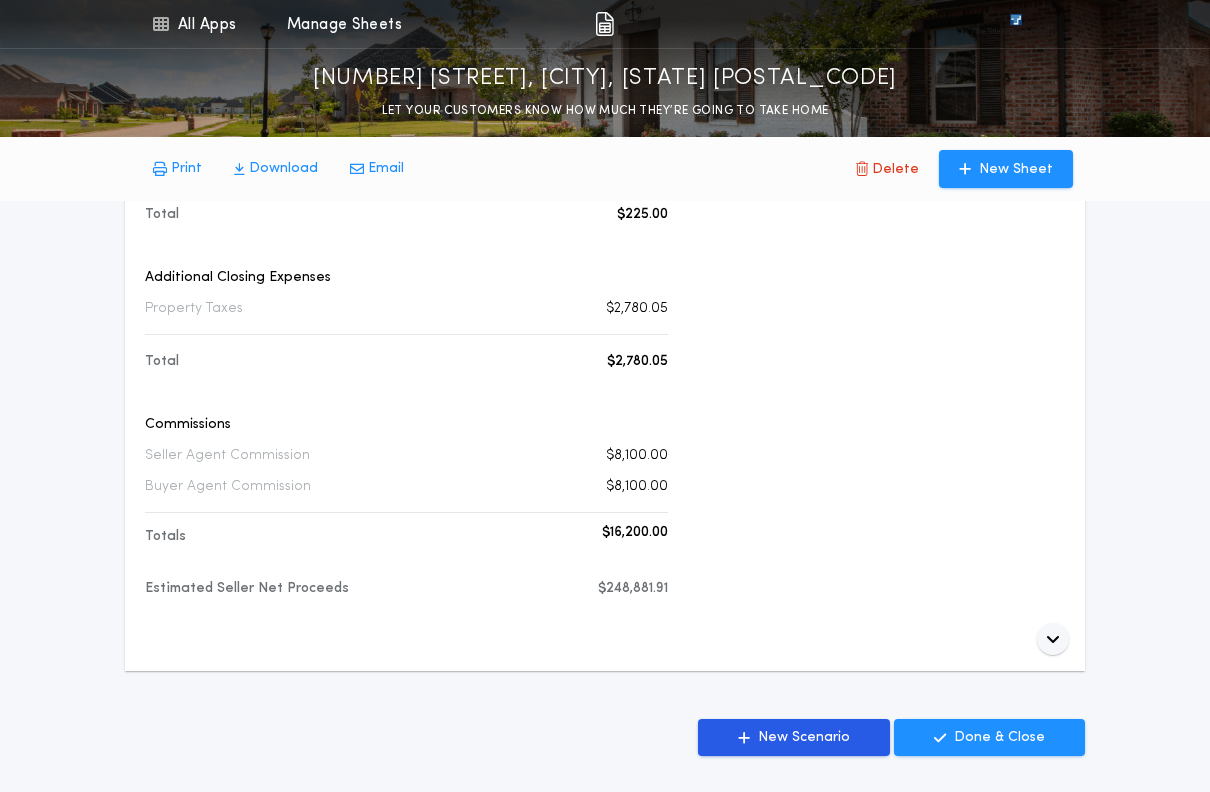 scroll, scrollTop: 925, scrollLeft: 0, axis: vertical 